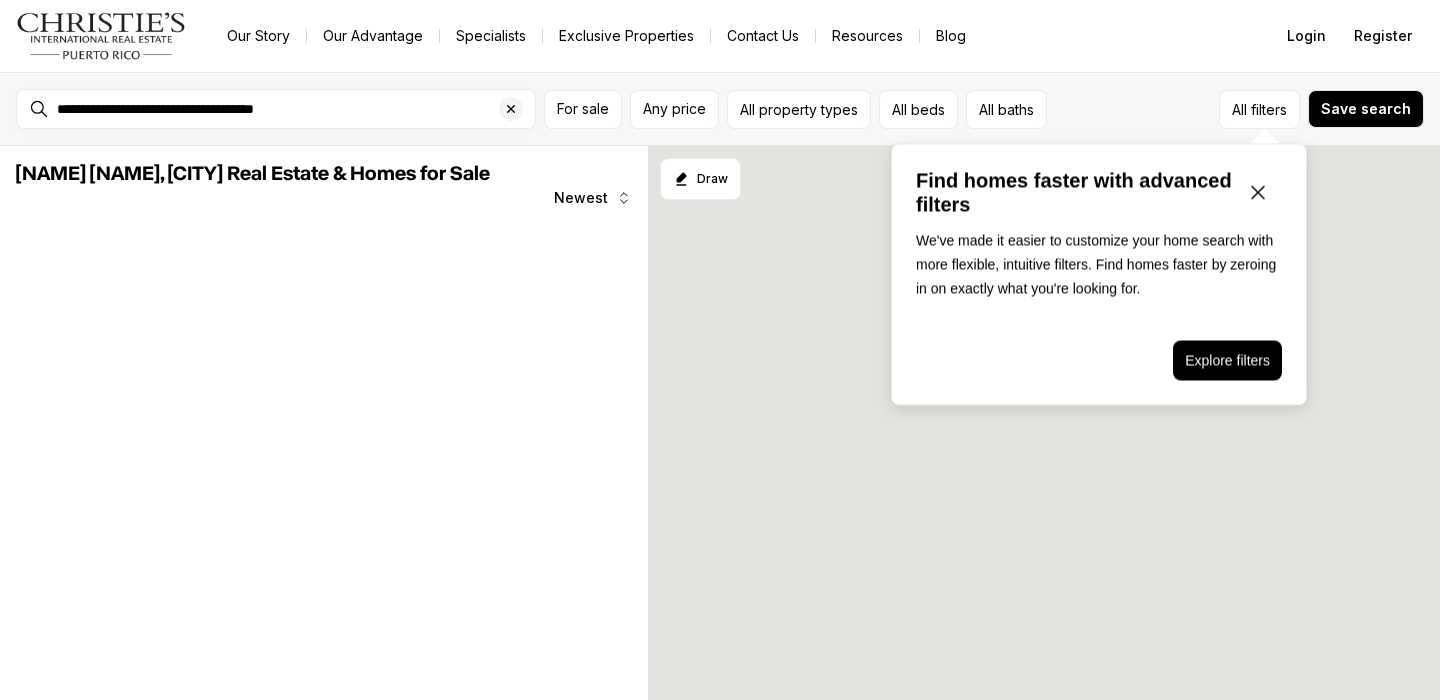 scroll, scrollTop: 0, scrollLeft: 0, axis: both 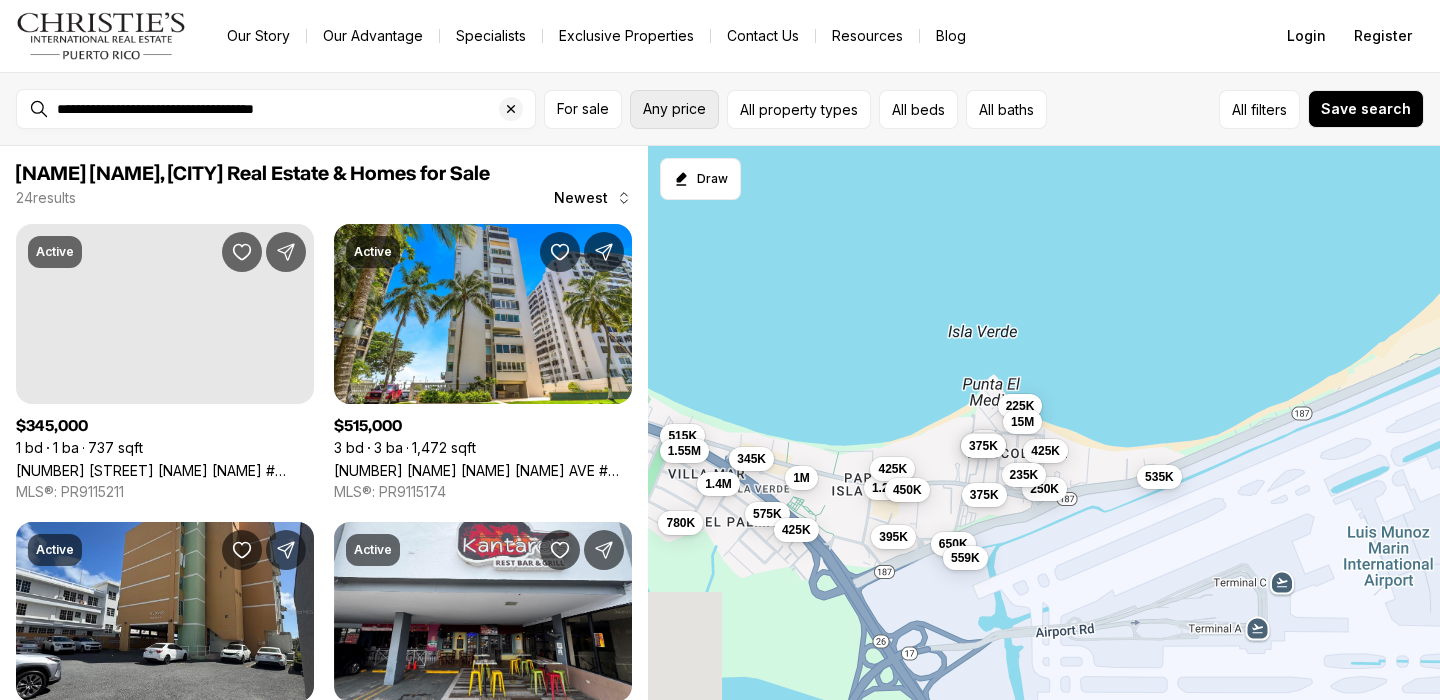 click on "Any price" at bounding box center (674, 109) 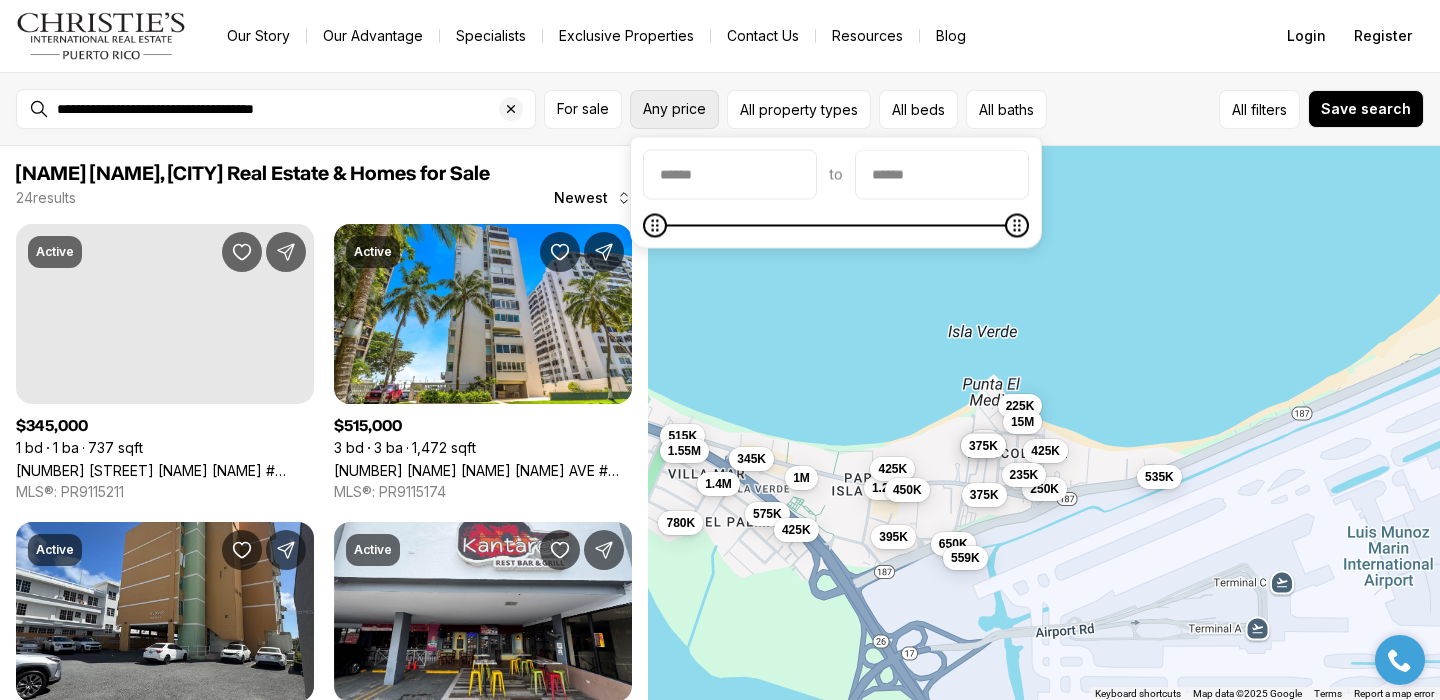 scroll, scrollTop: 0, scrollLeft: 0, axis: both 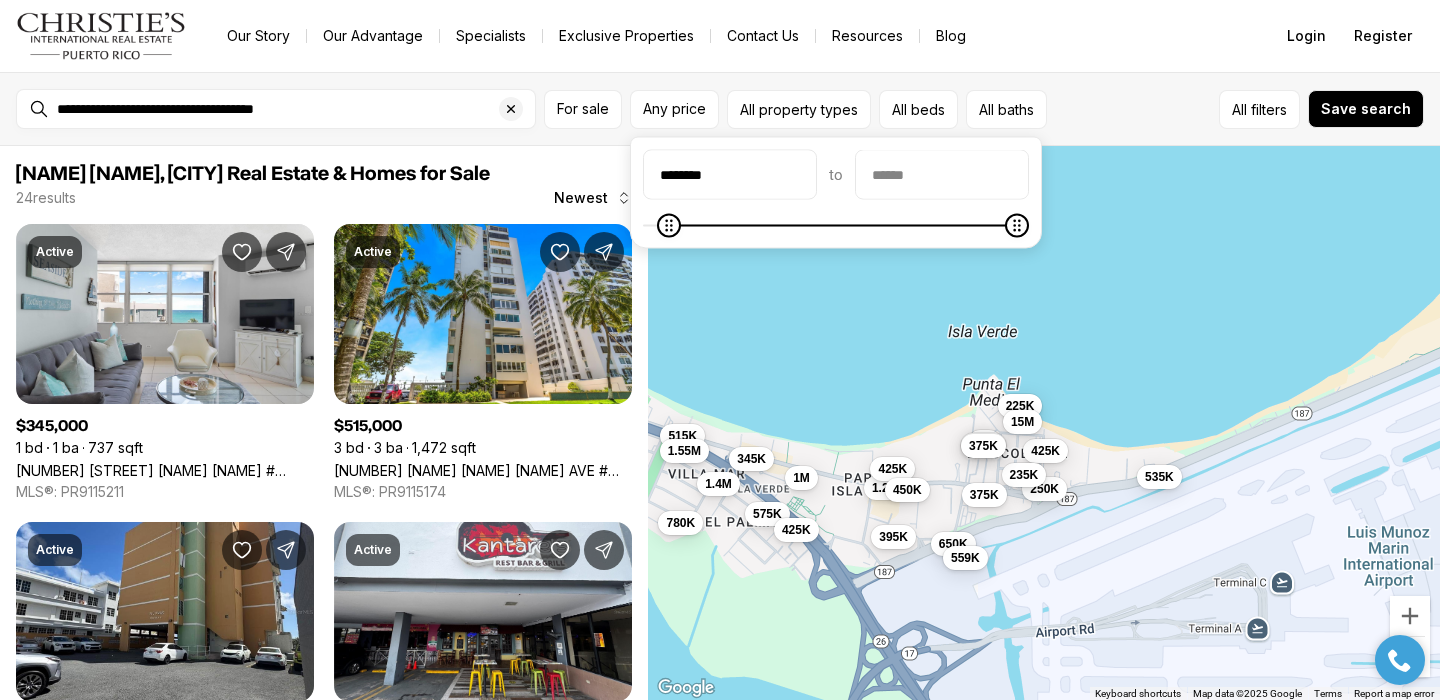 type on "********" 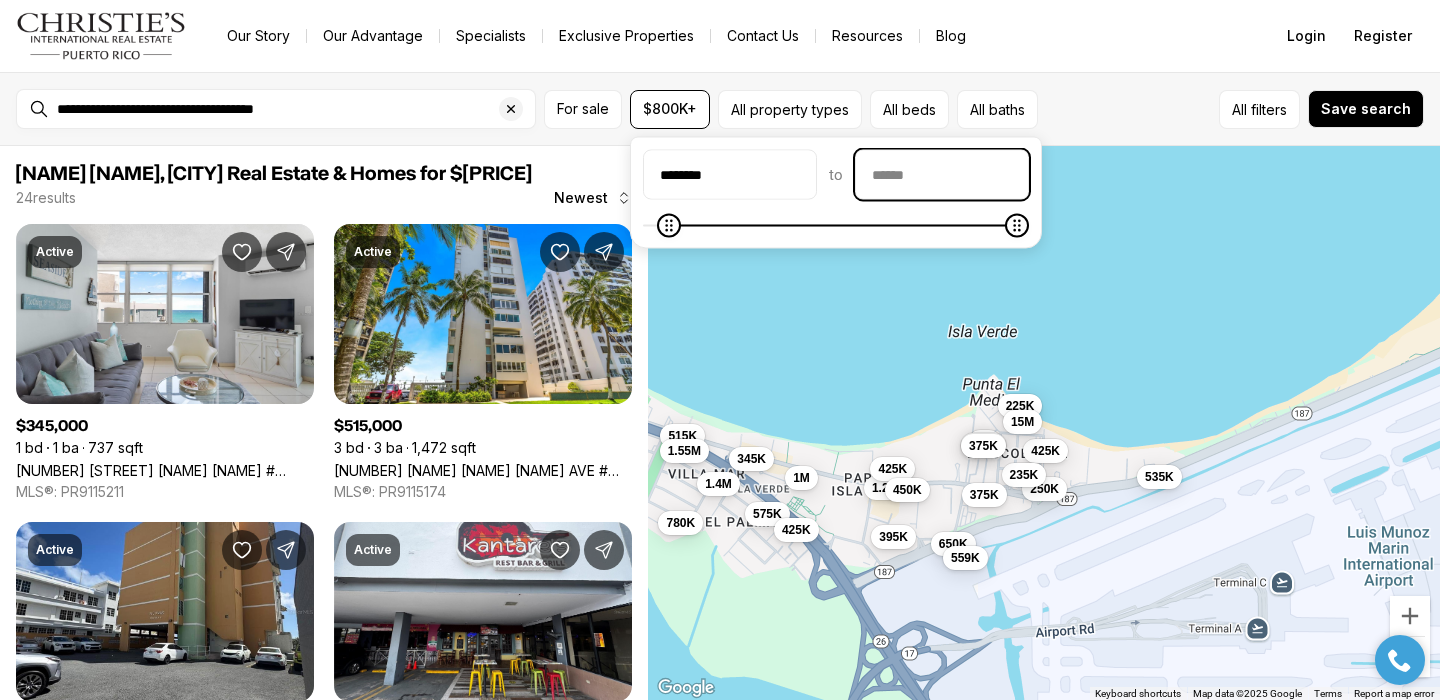 click at bounding box center (942, 175) 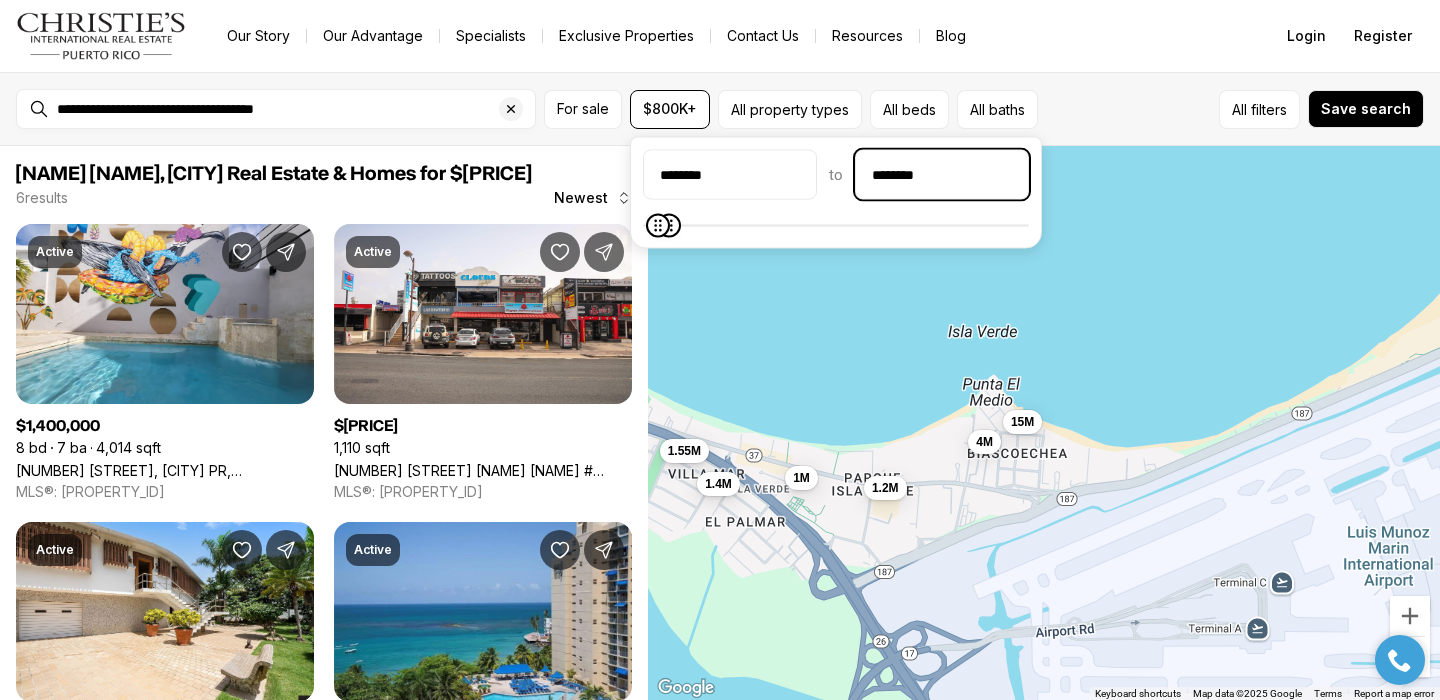 type on "**********" 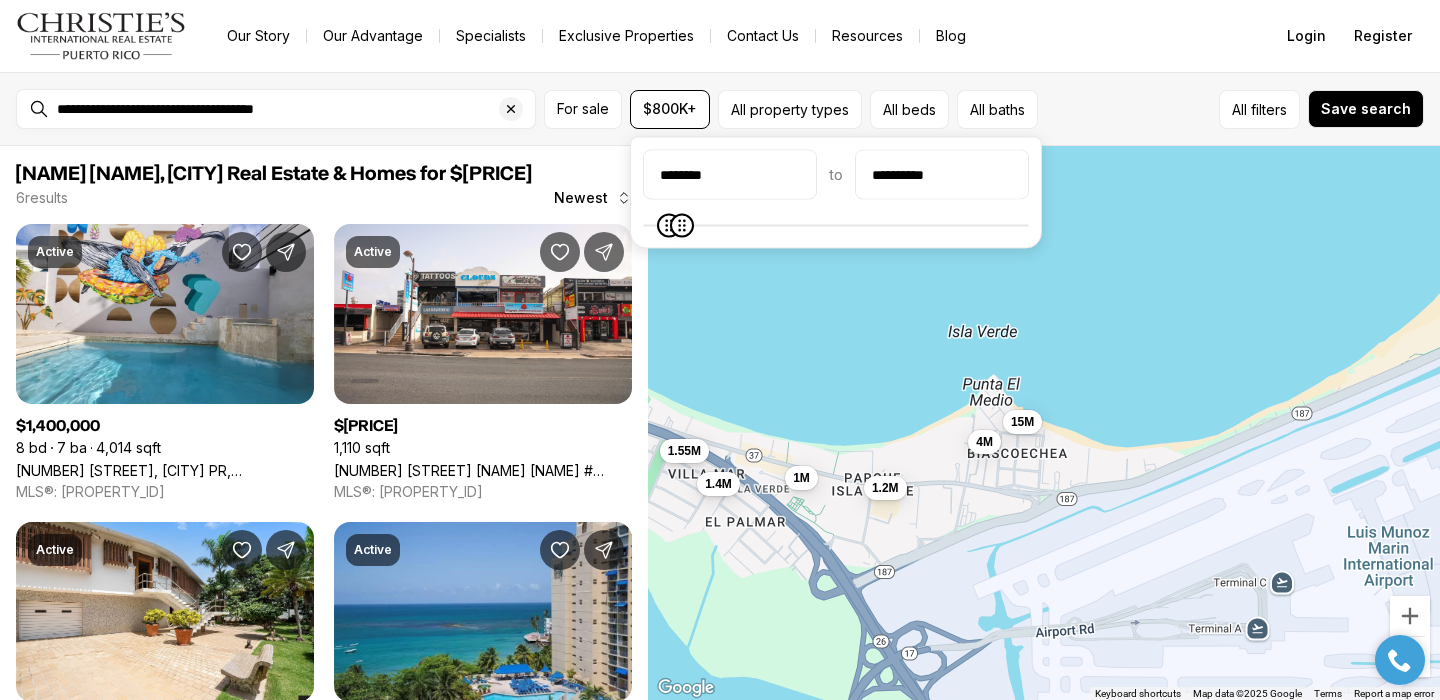 click on "1.4M 1M 15M 4M 1.2M 1.55M" at bounding box center [1044, 423] 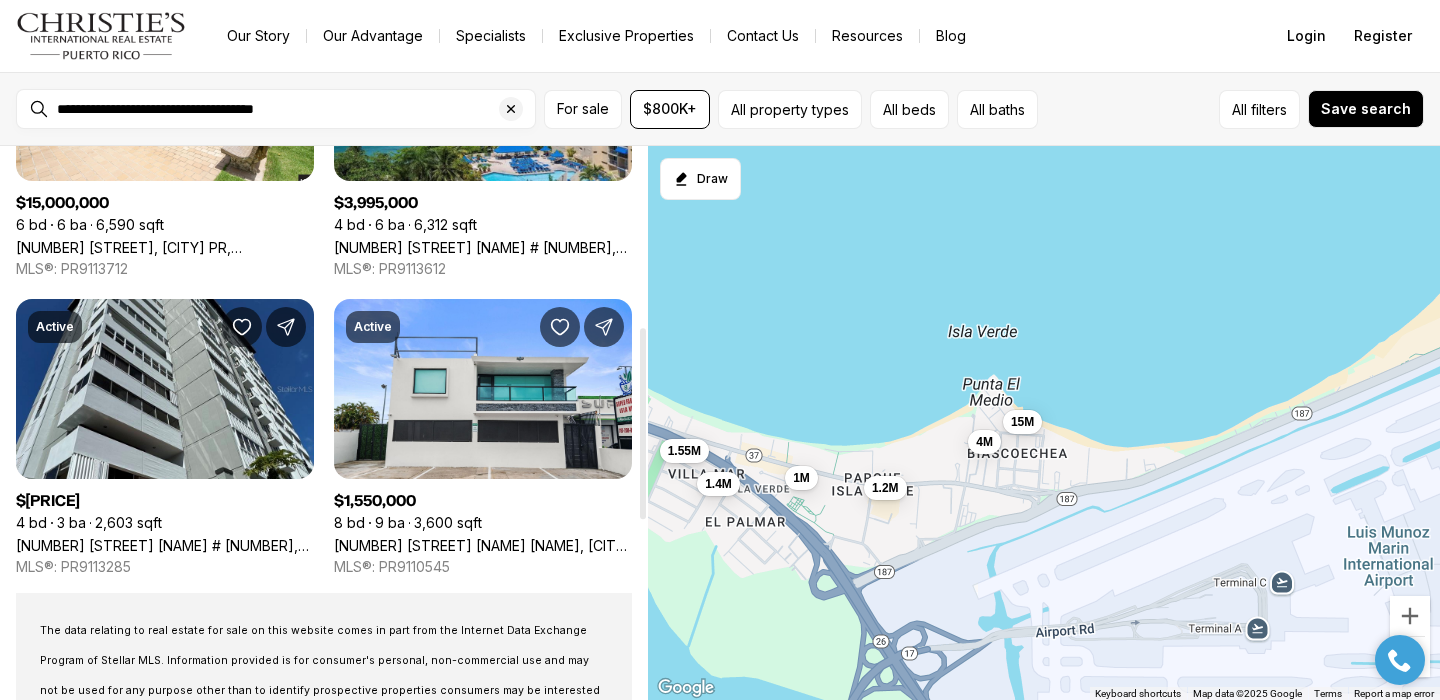 scroll, scrollTop: 522, scrollLeft: 0, axis: vertical 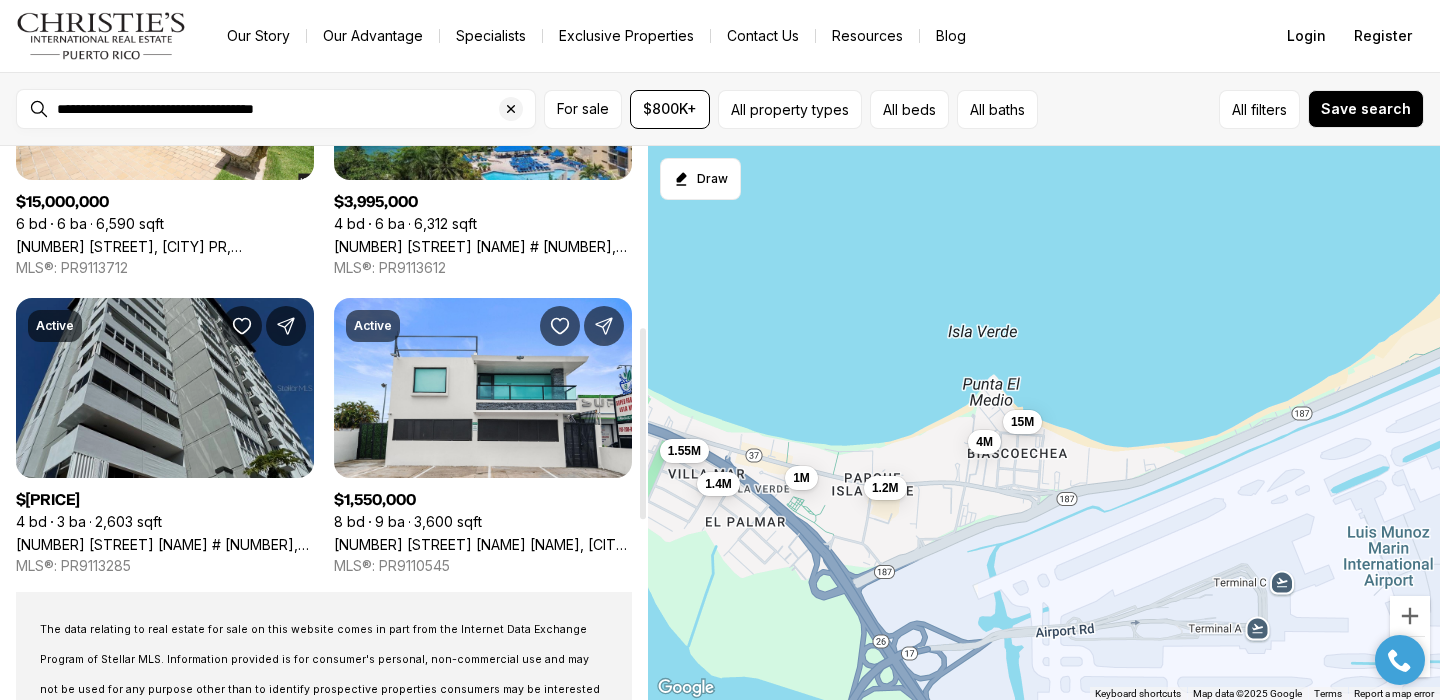 click on "[NUMBER] [STREET] [NAME] # [NUMBER], [CITY] PR, [POSTAL_CODE]" at bounding box center (165, 544) 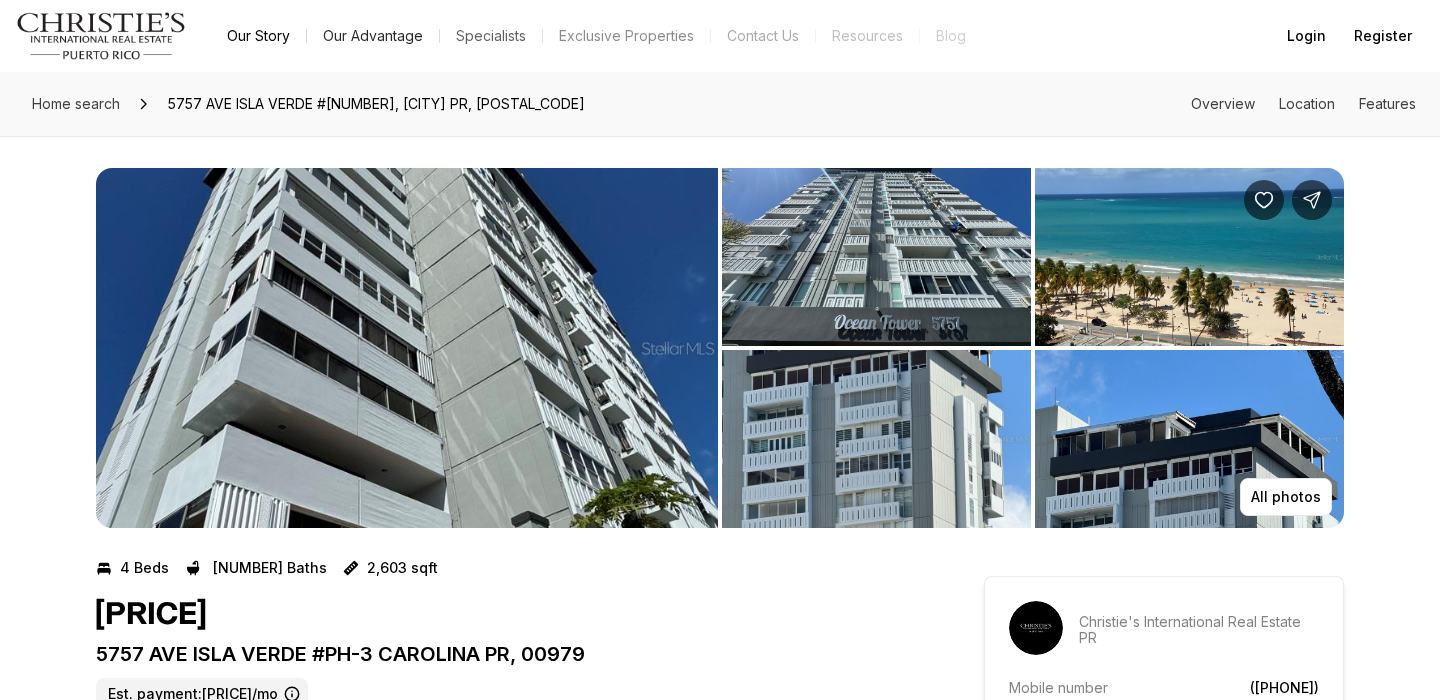 scroll, scrollTop: 0, scrollLeft: 0, axis: both 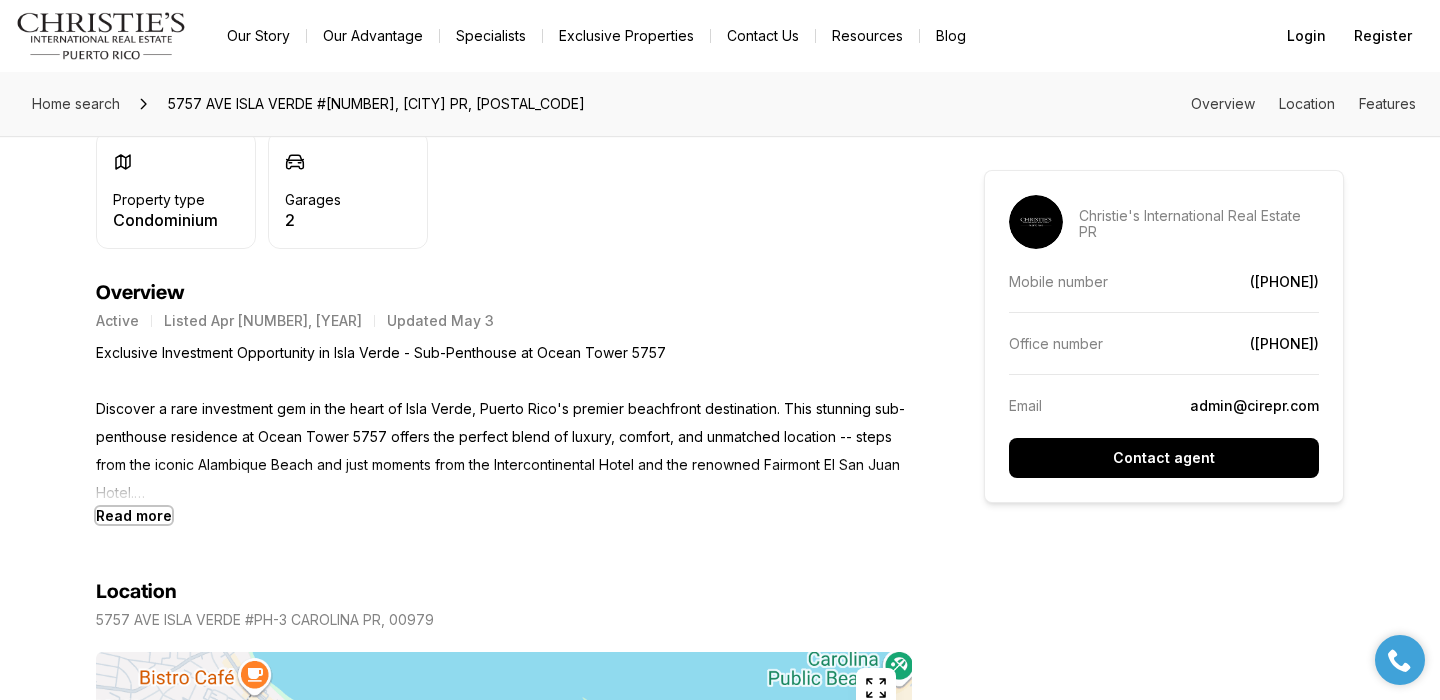 click on "Read more" at bounding box center [134, 515] 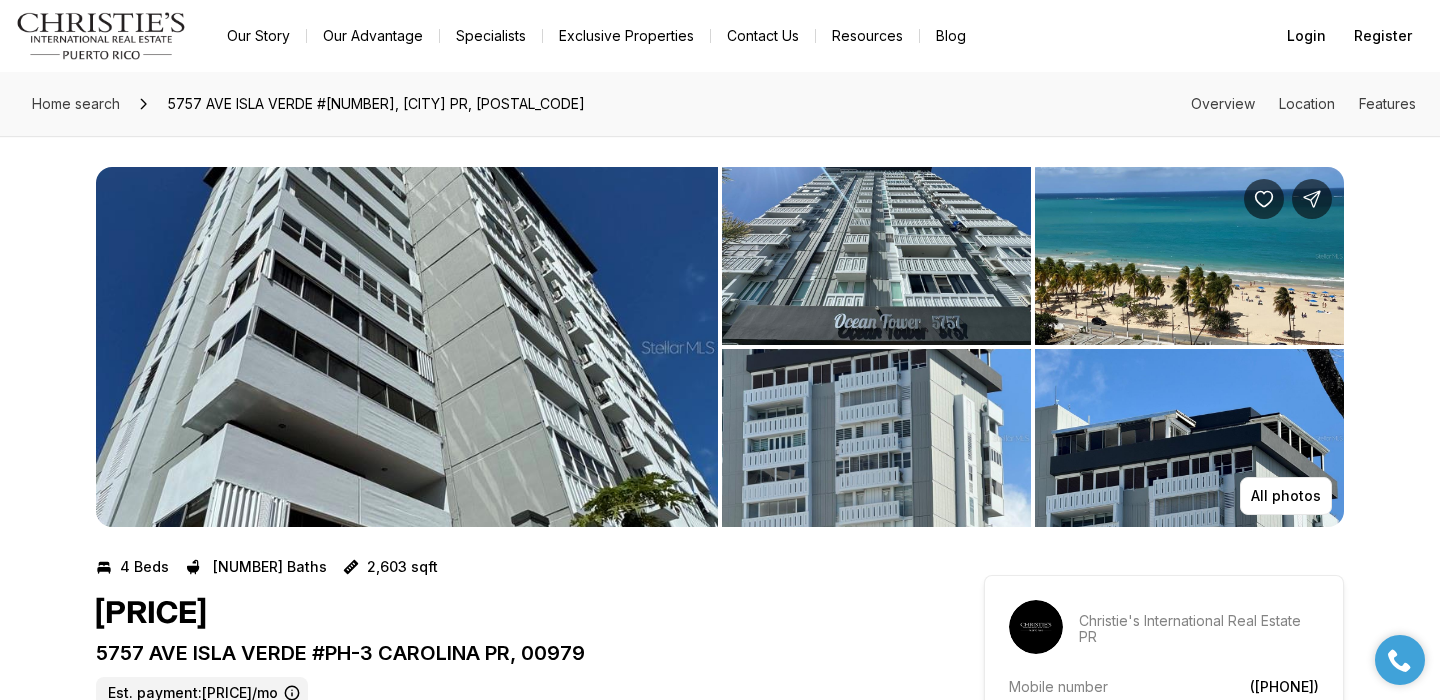 scroll, scrollTop: 0, scrollLeft: 0, axis: both 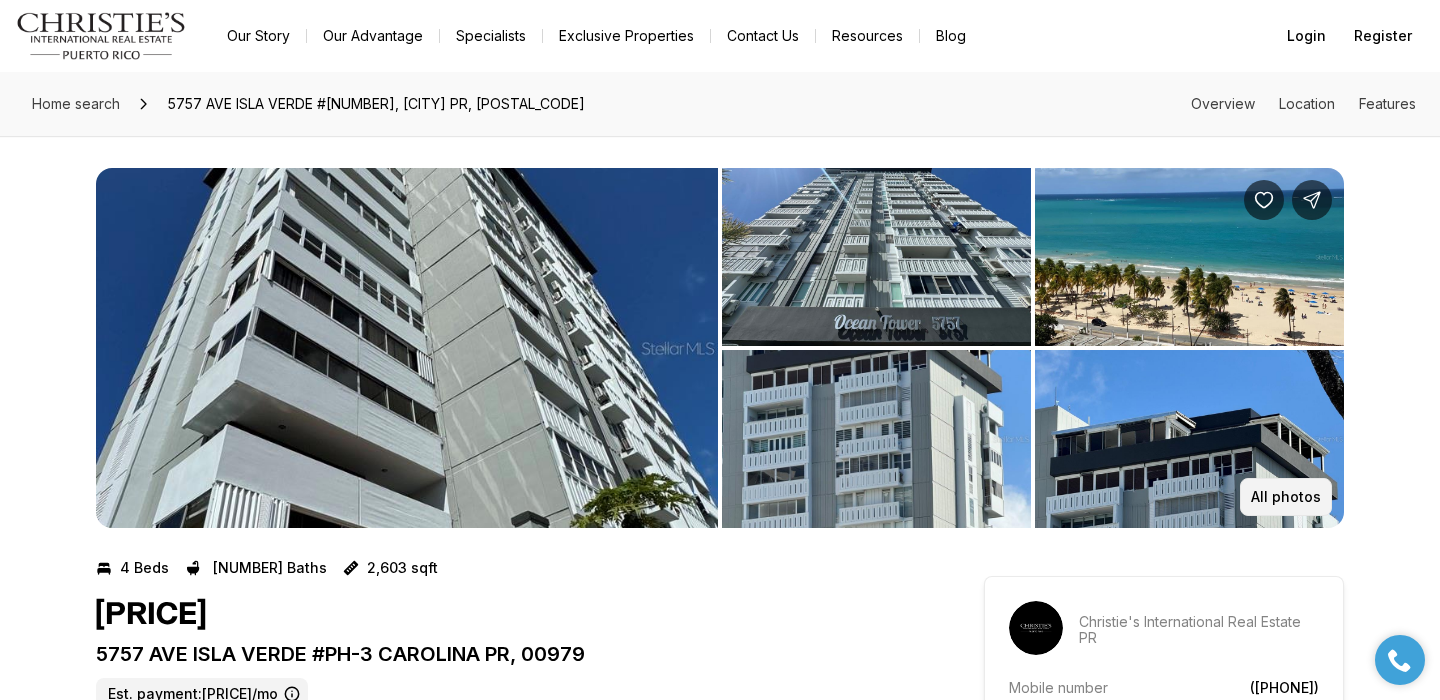 click on "All photos" at bounding box center (1286, 497) 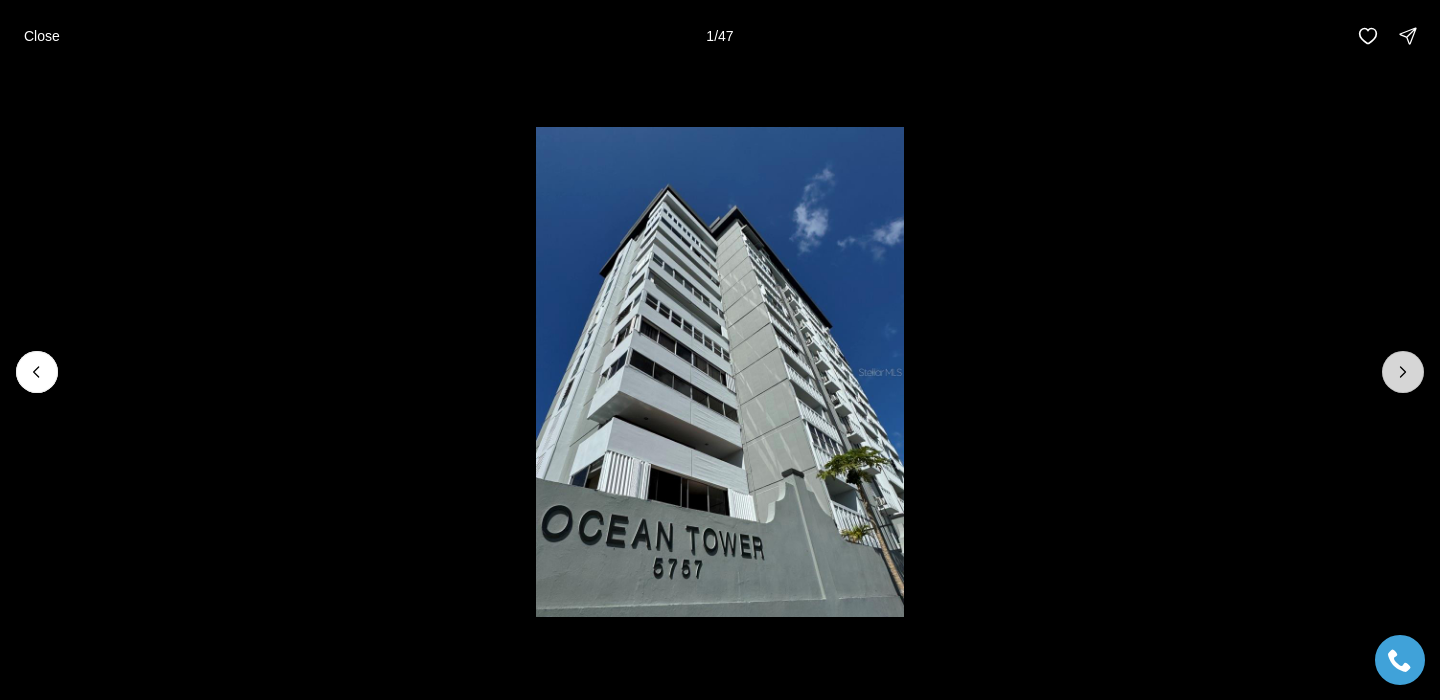 click 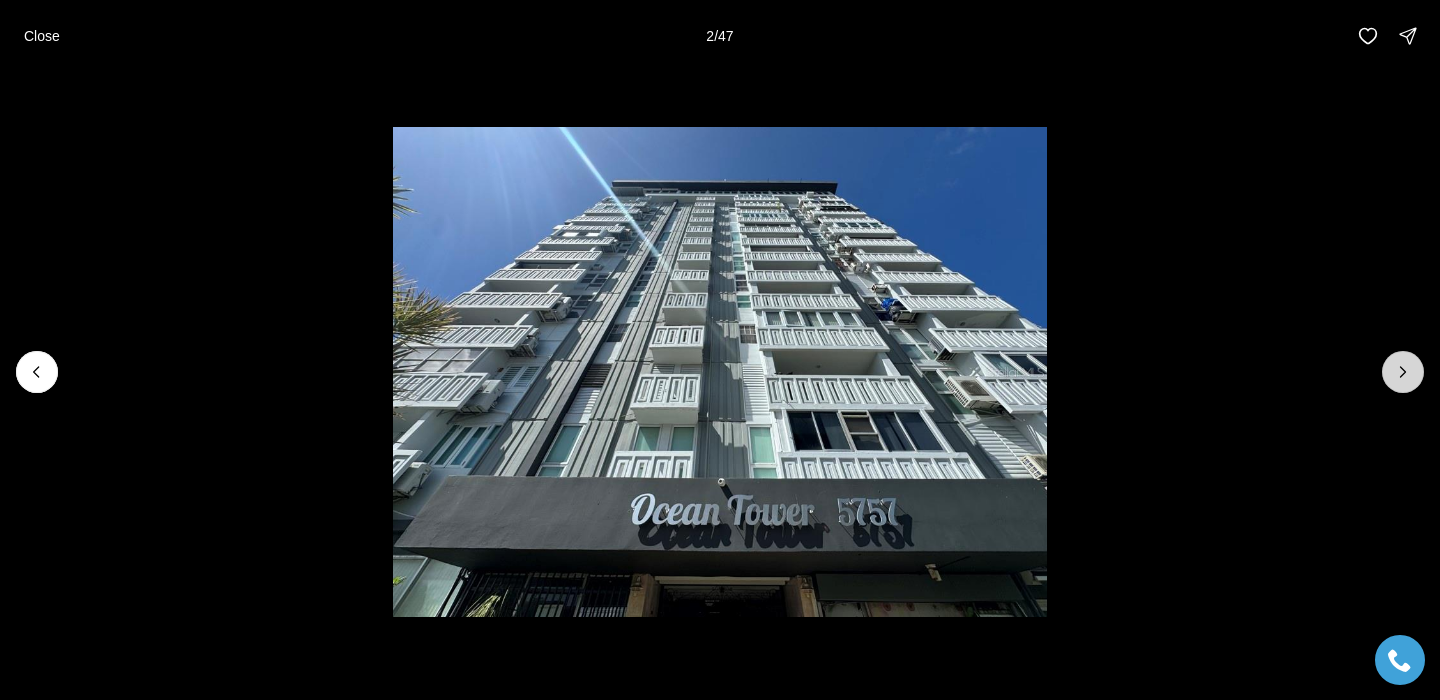 click 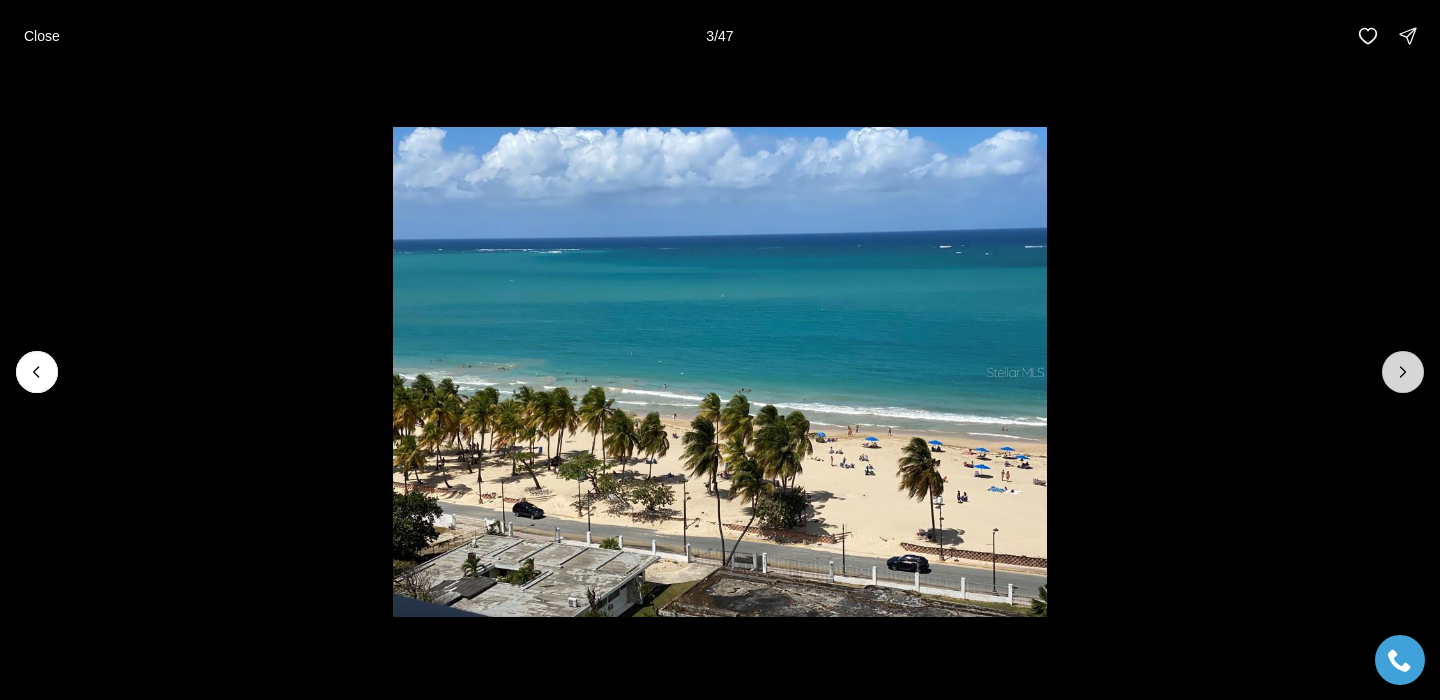 click 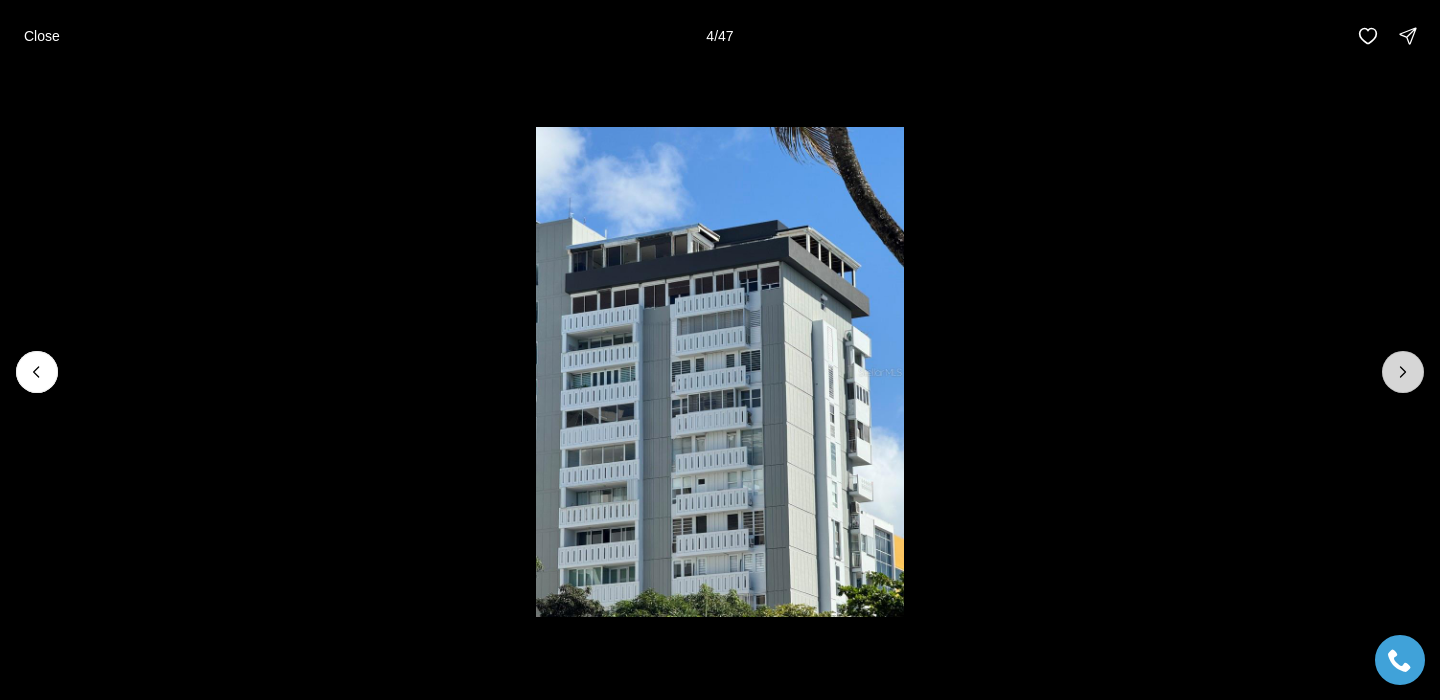 click 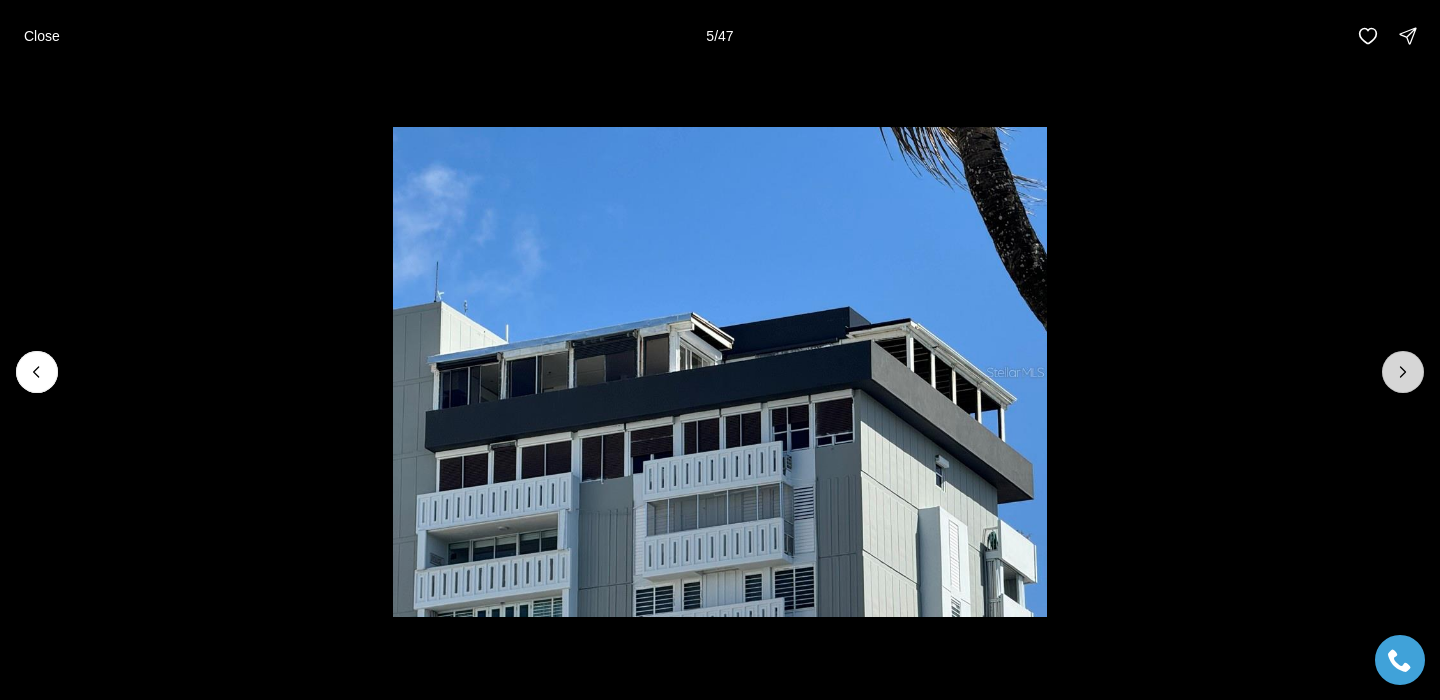 click 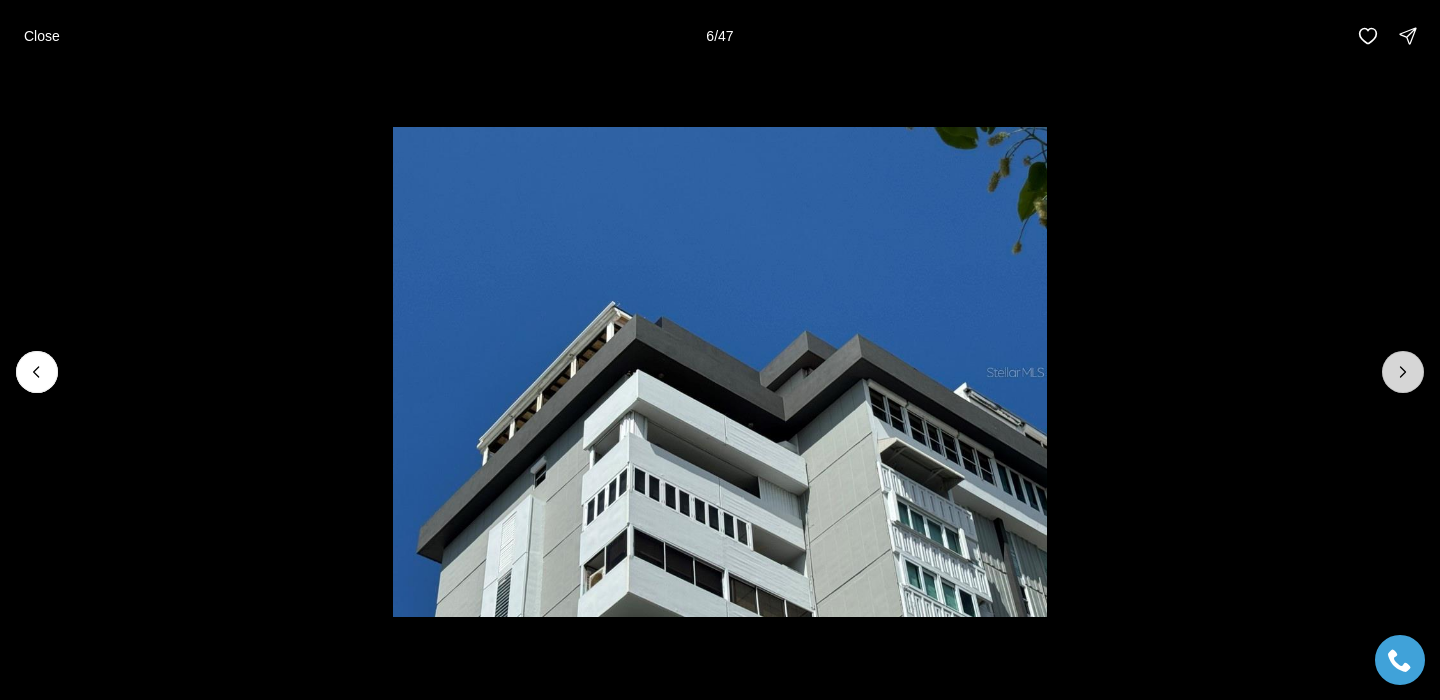 click 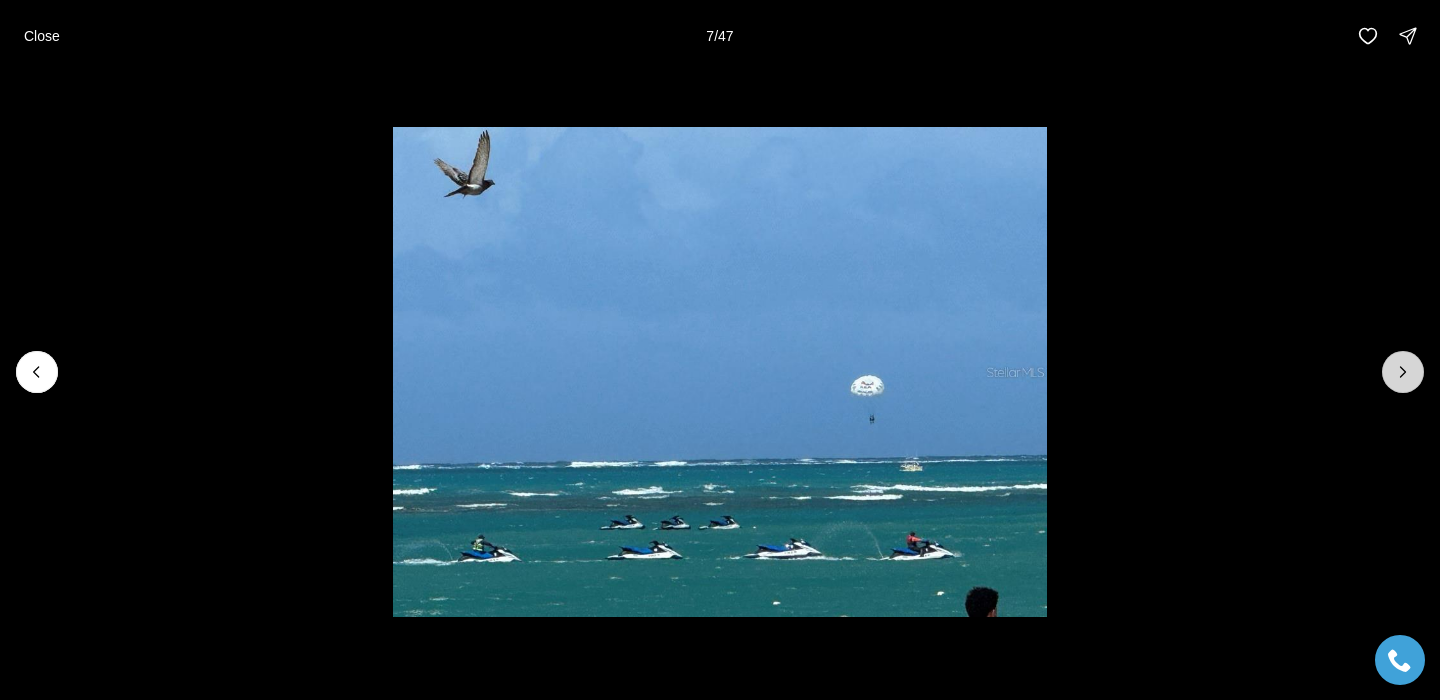 click 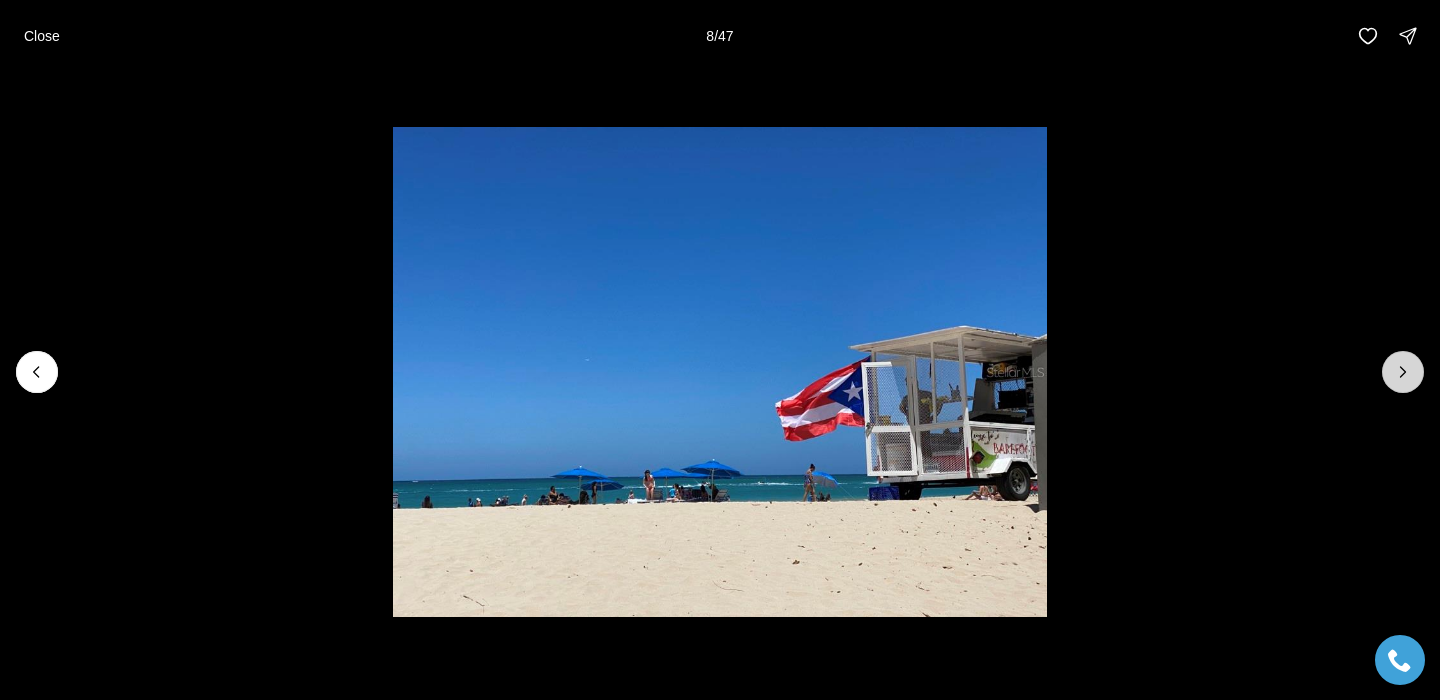 click 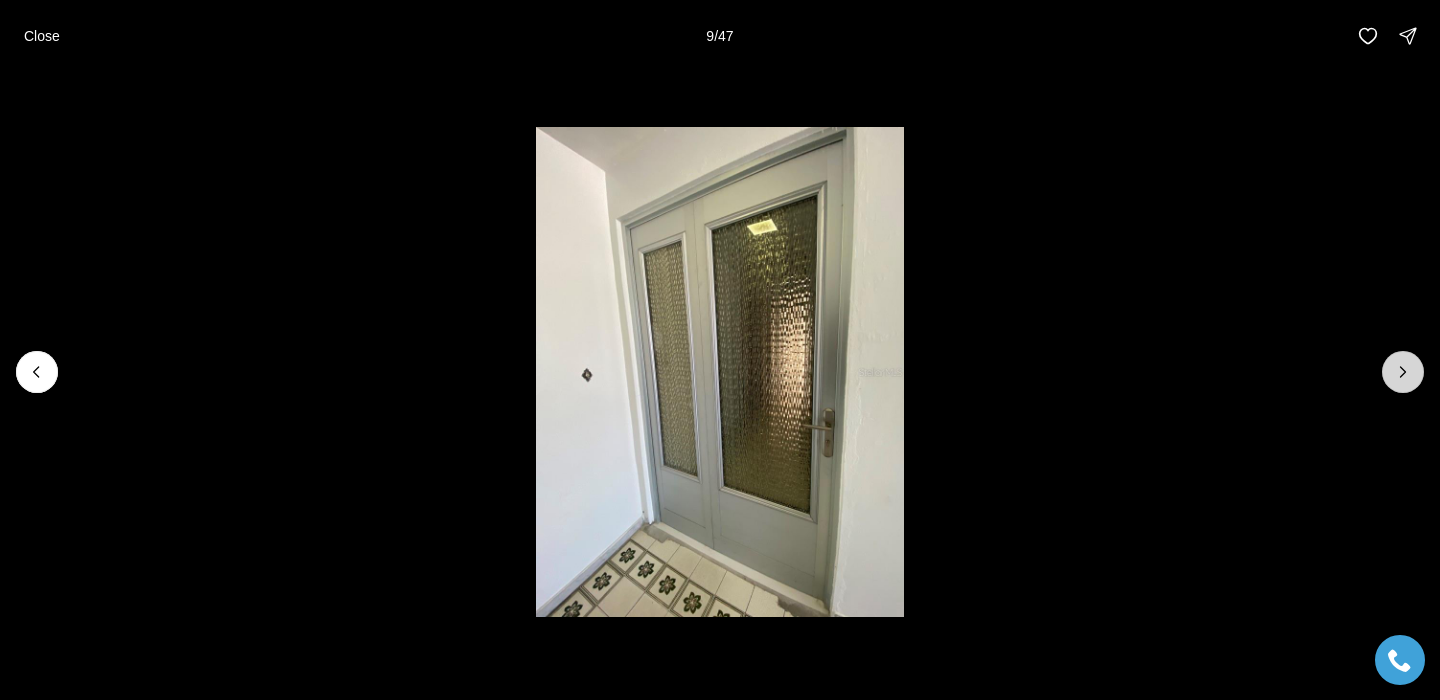 click 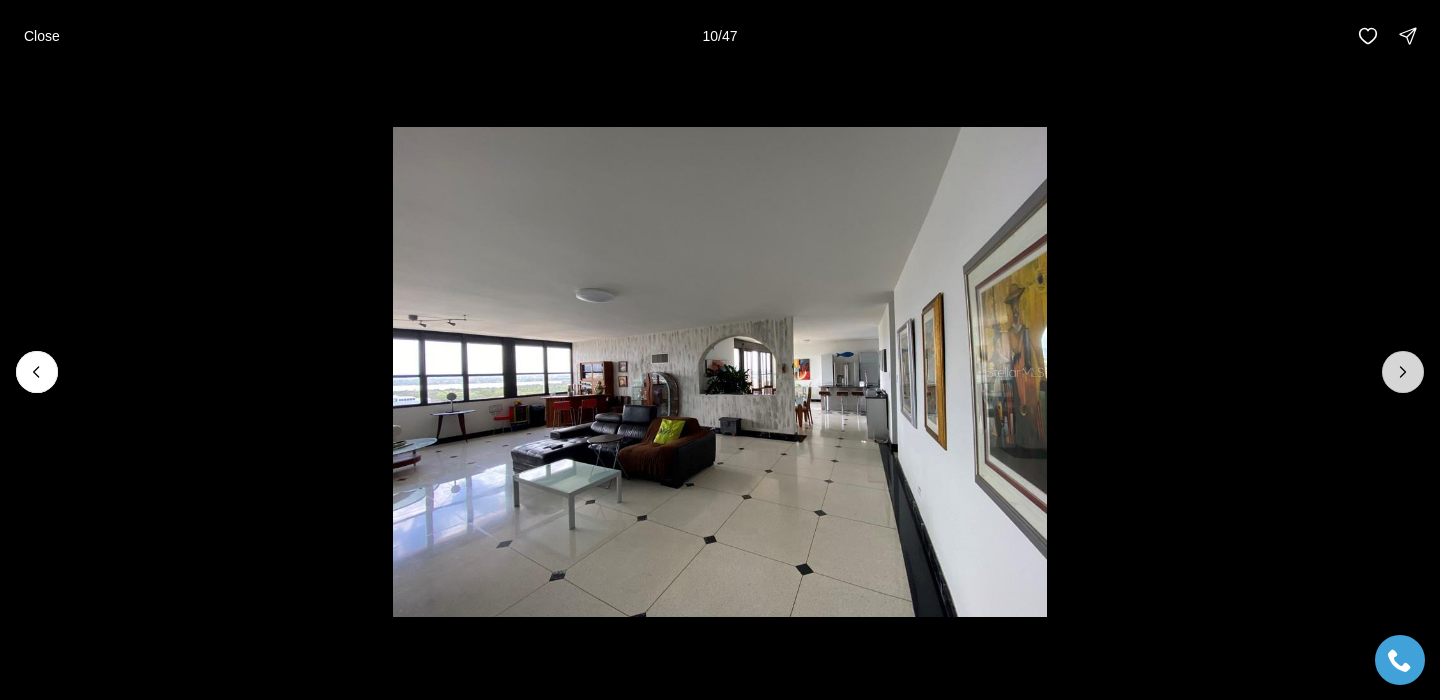 click 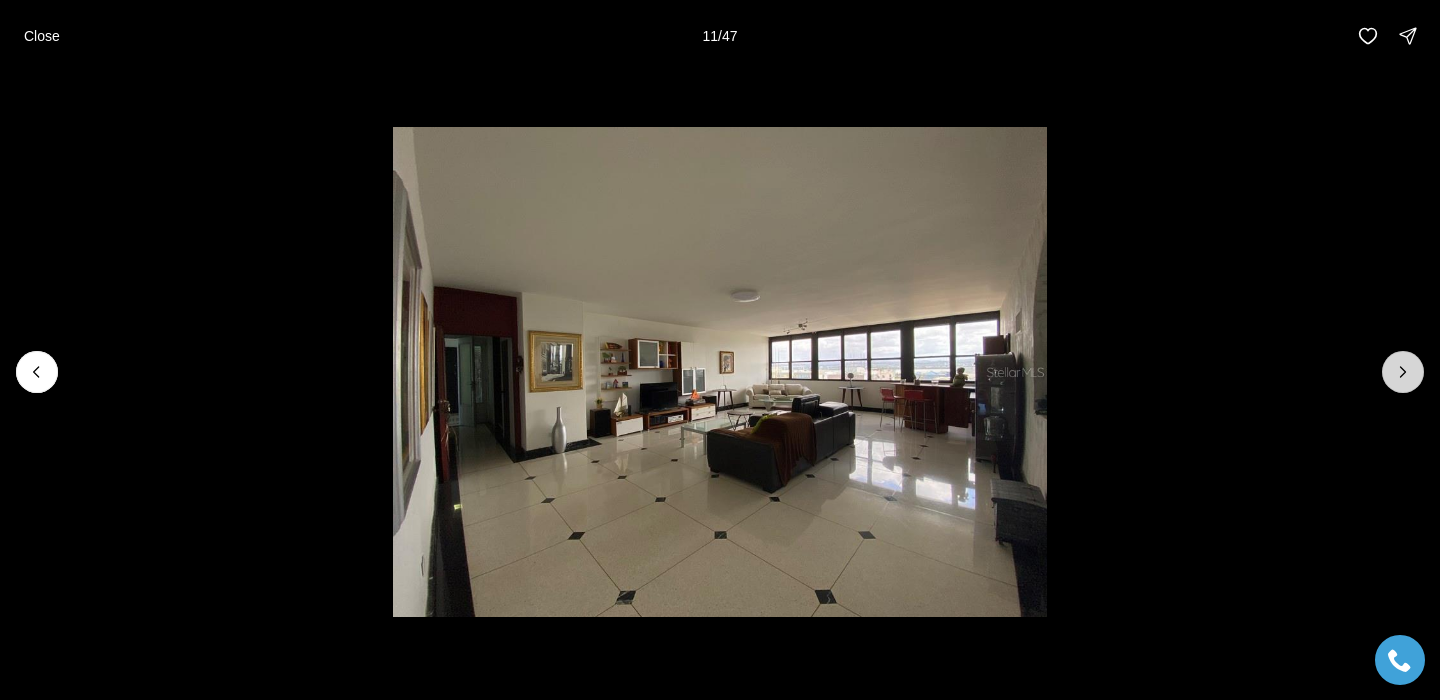 click 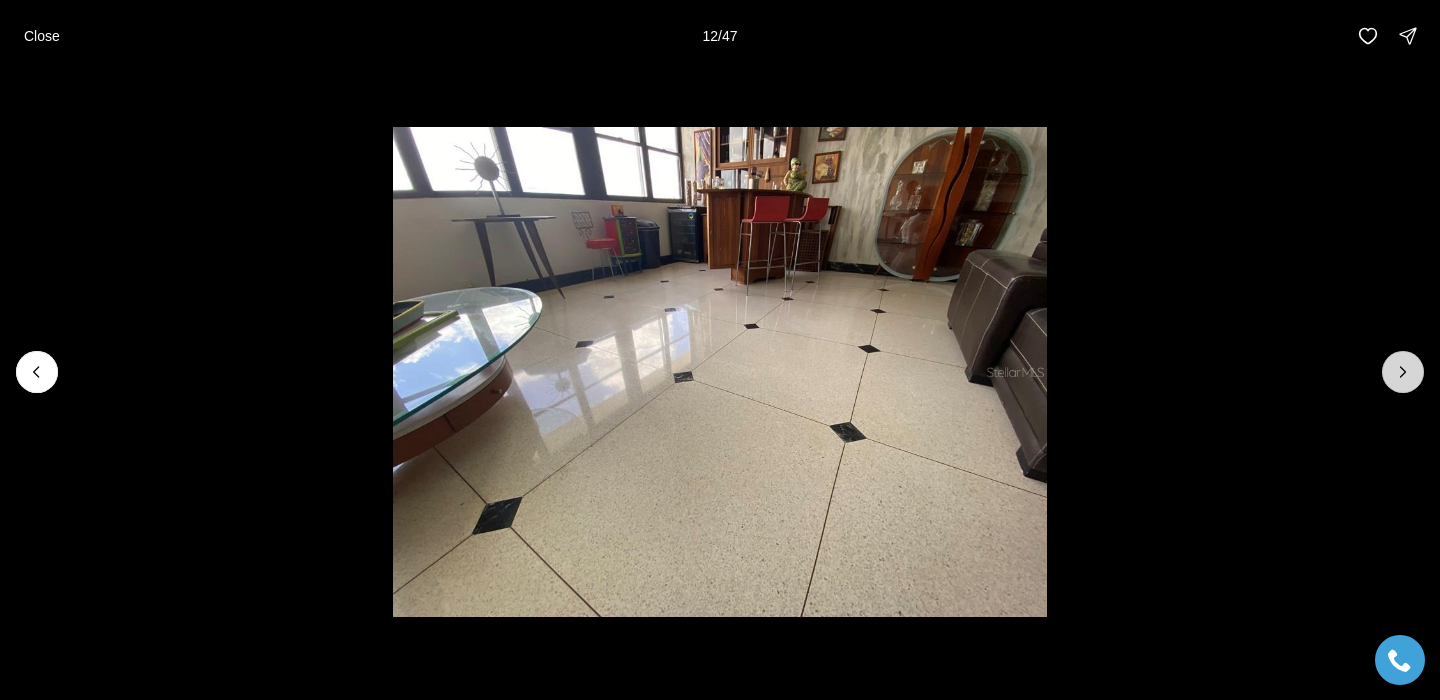click 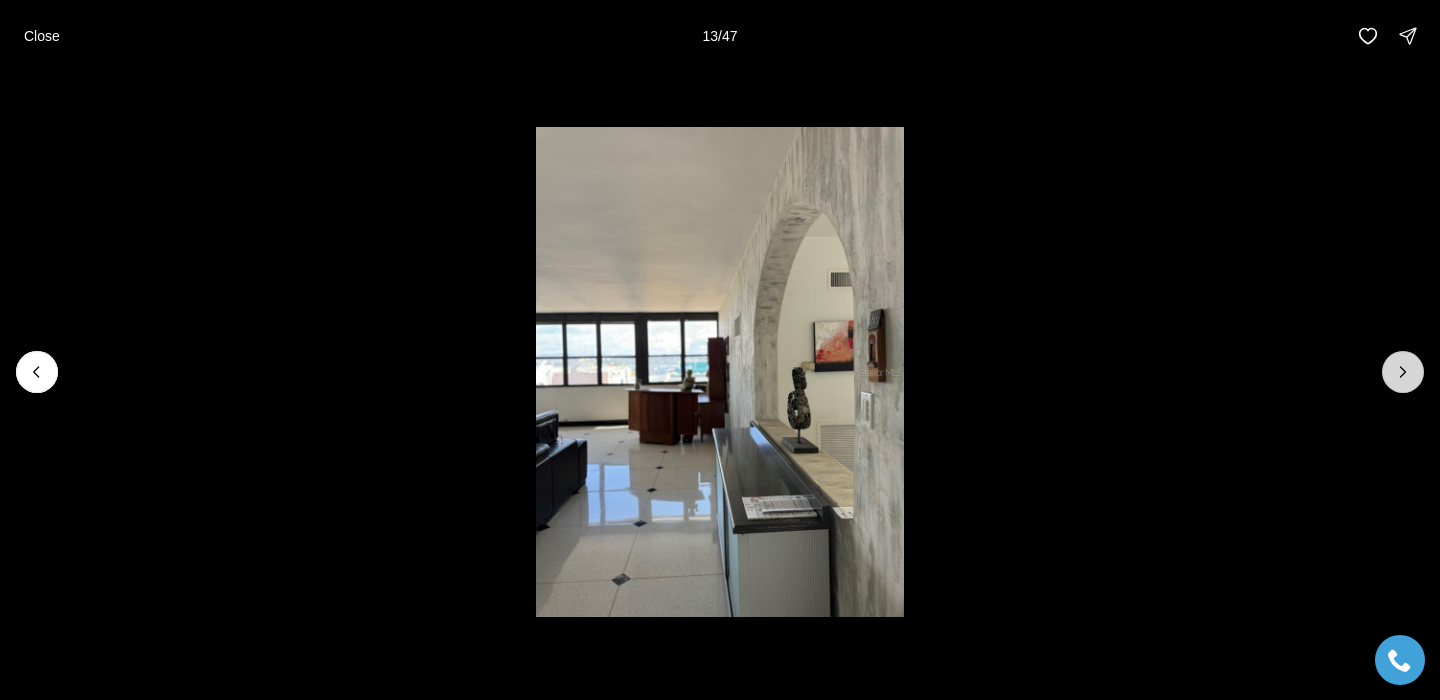 click 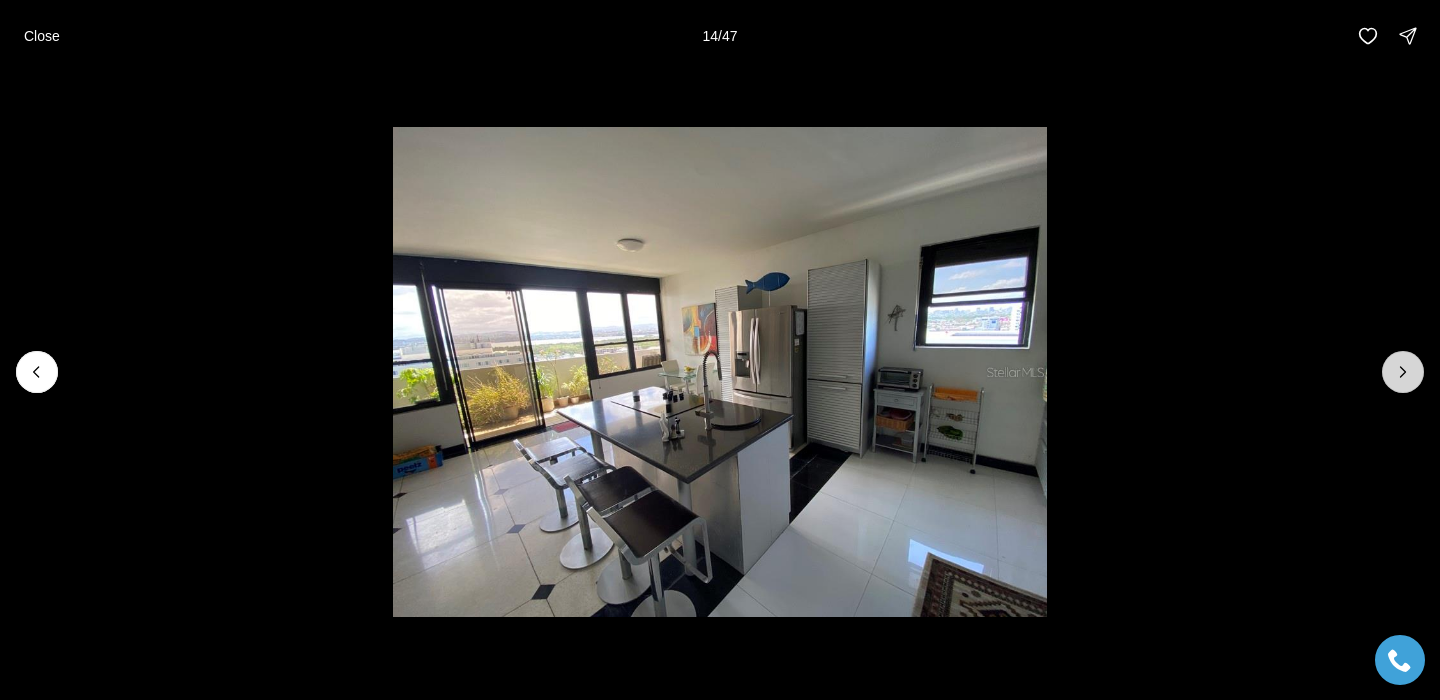 click 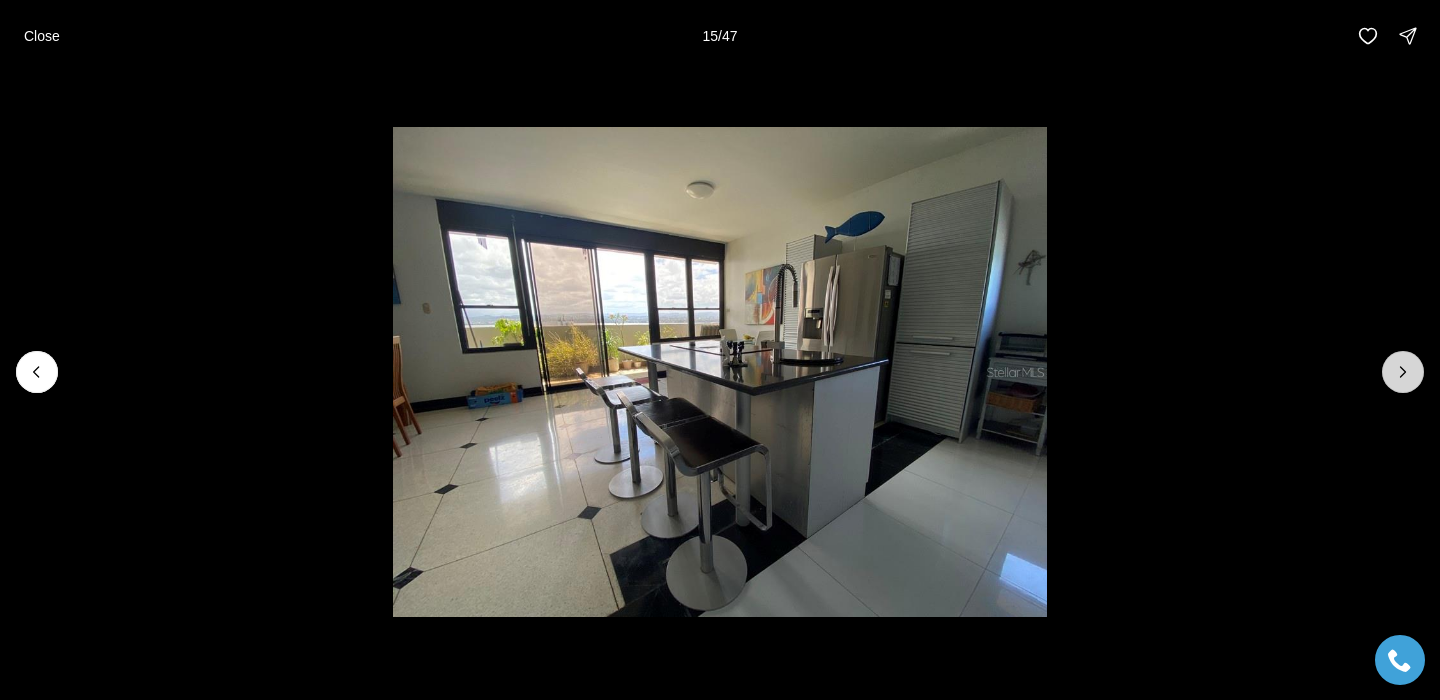 click 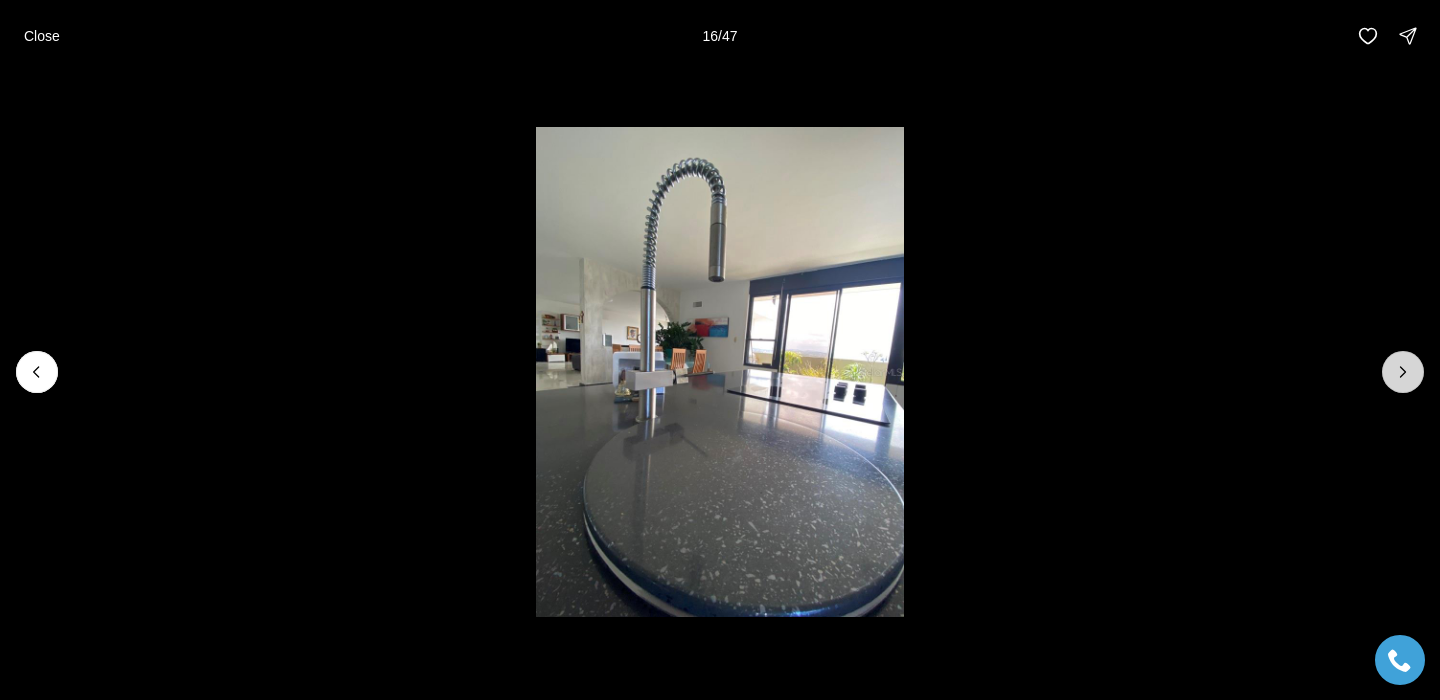 click 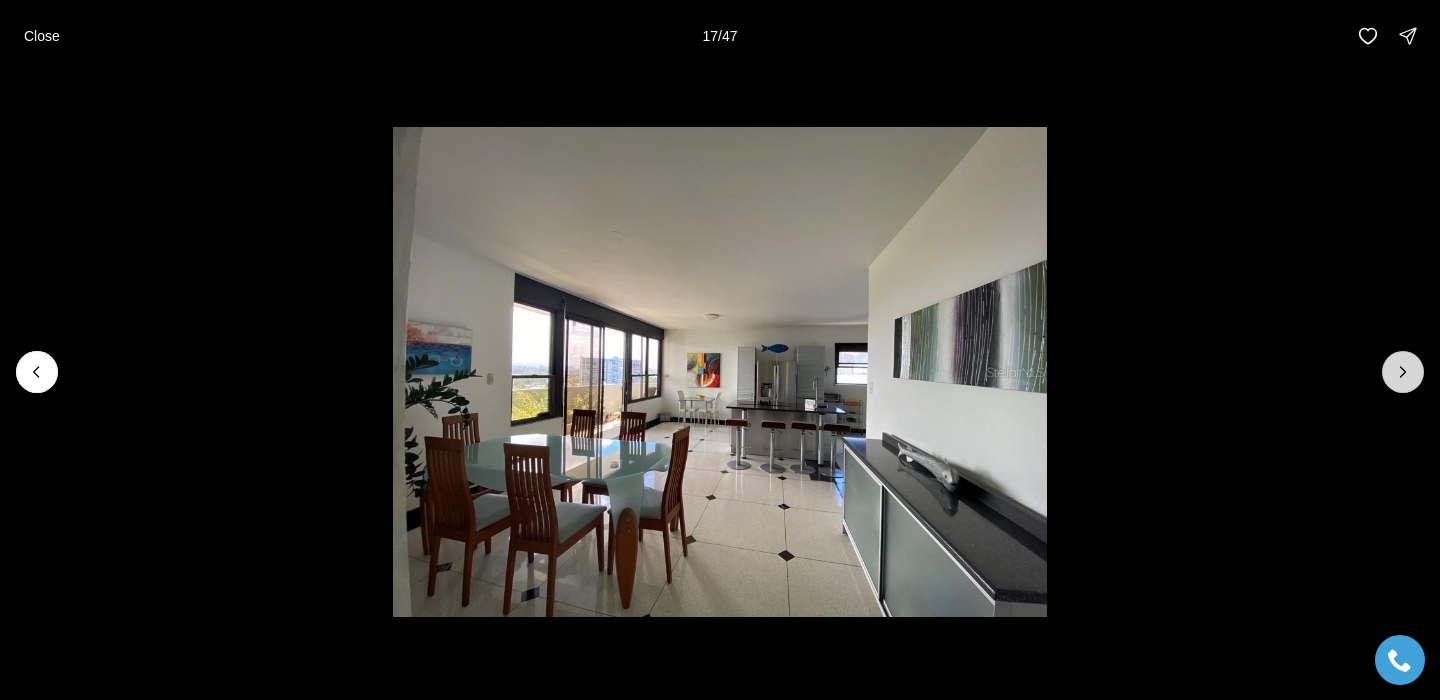 click 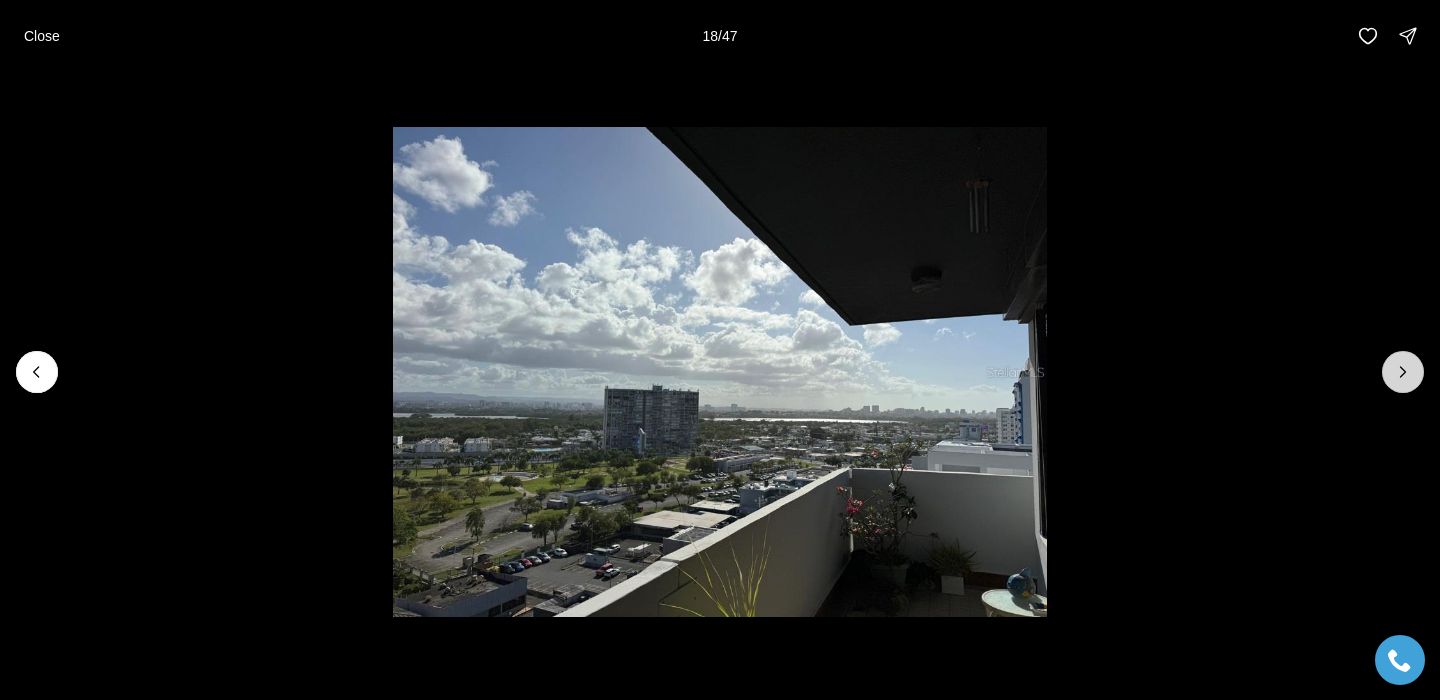 click 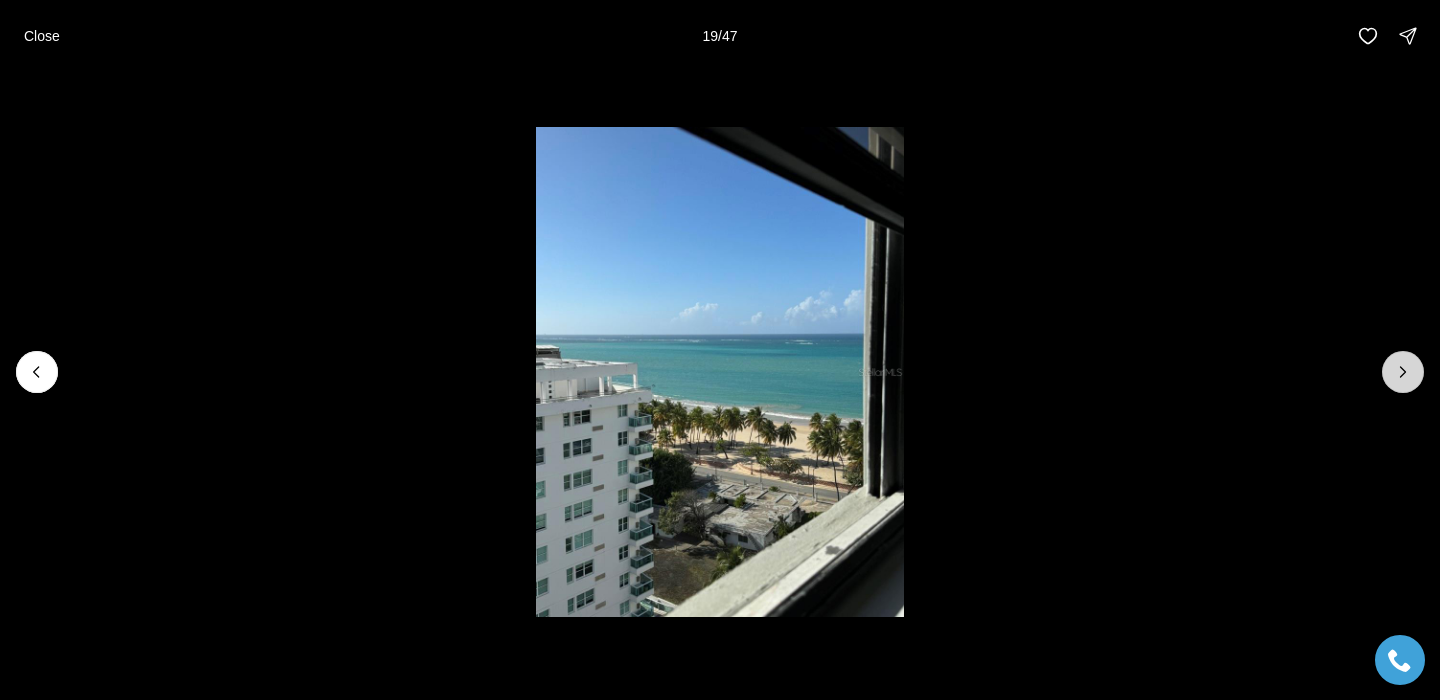 click 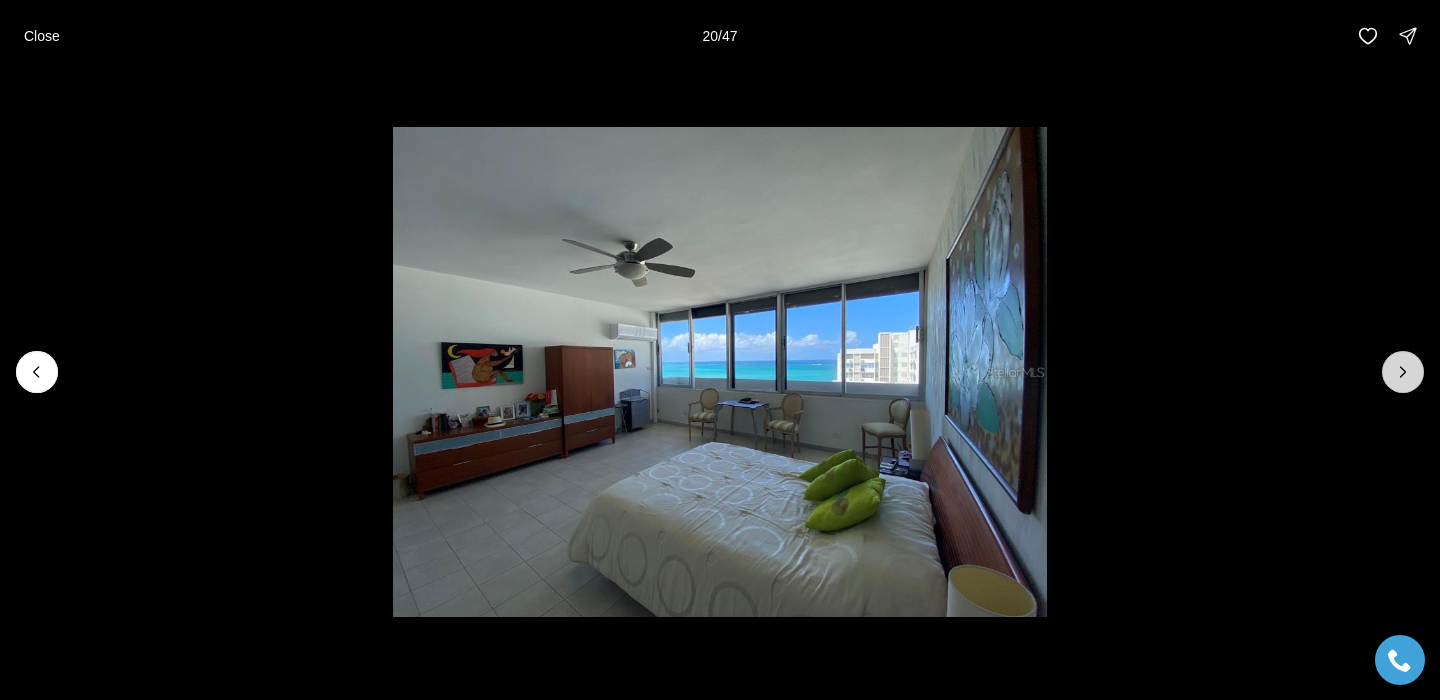 click 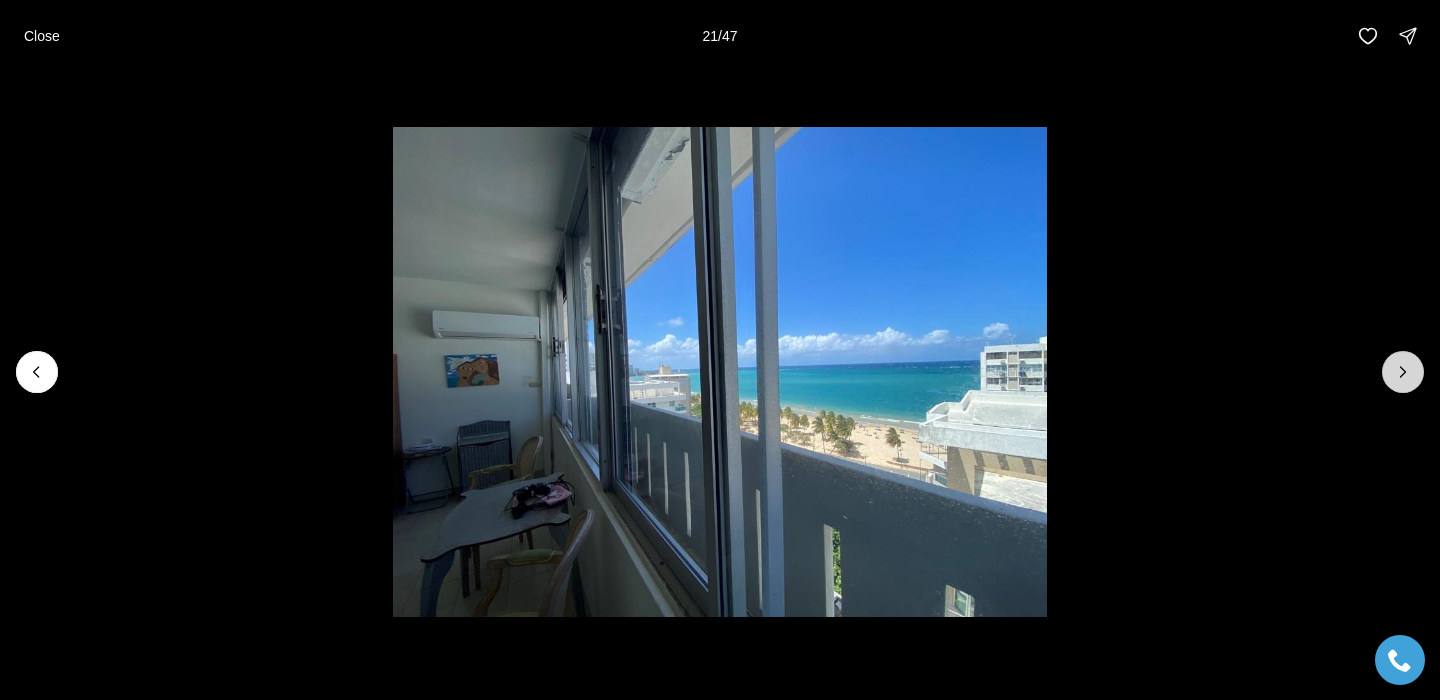 click 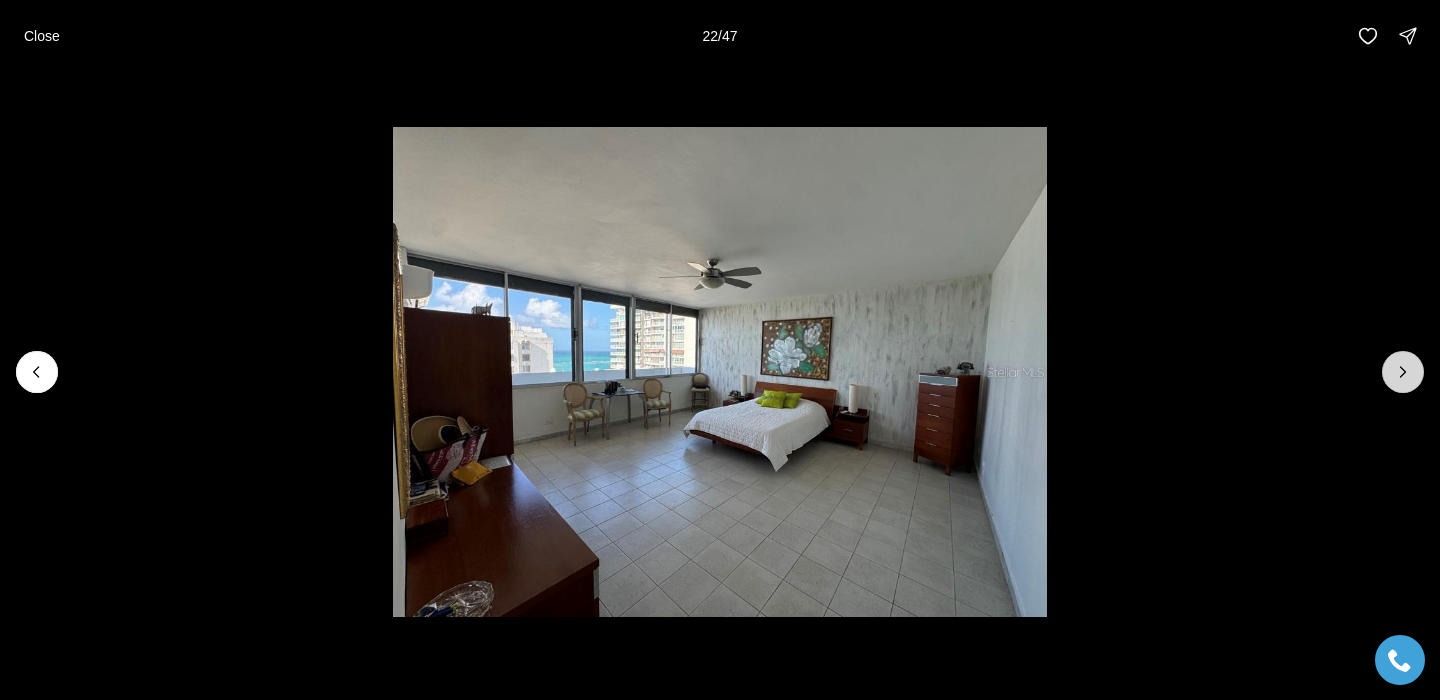 click 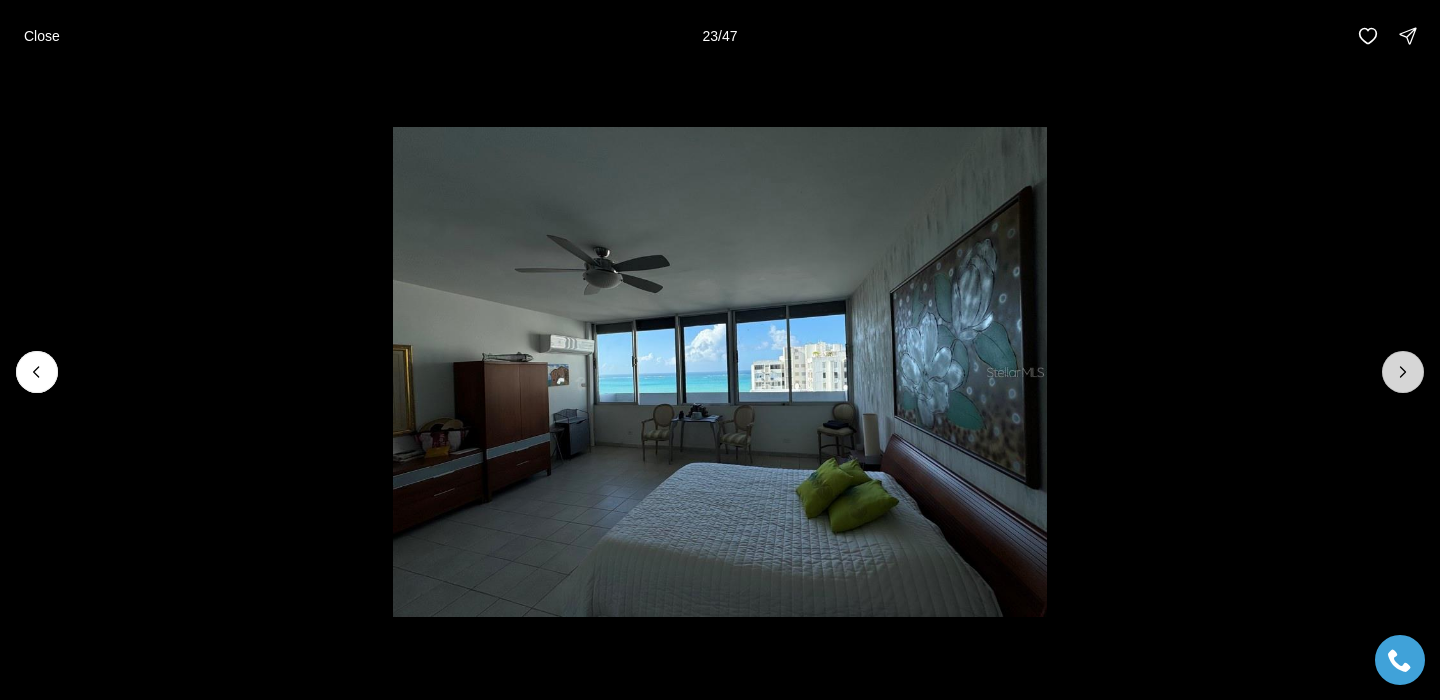 click 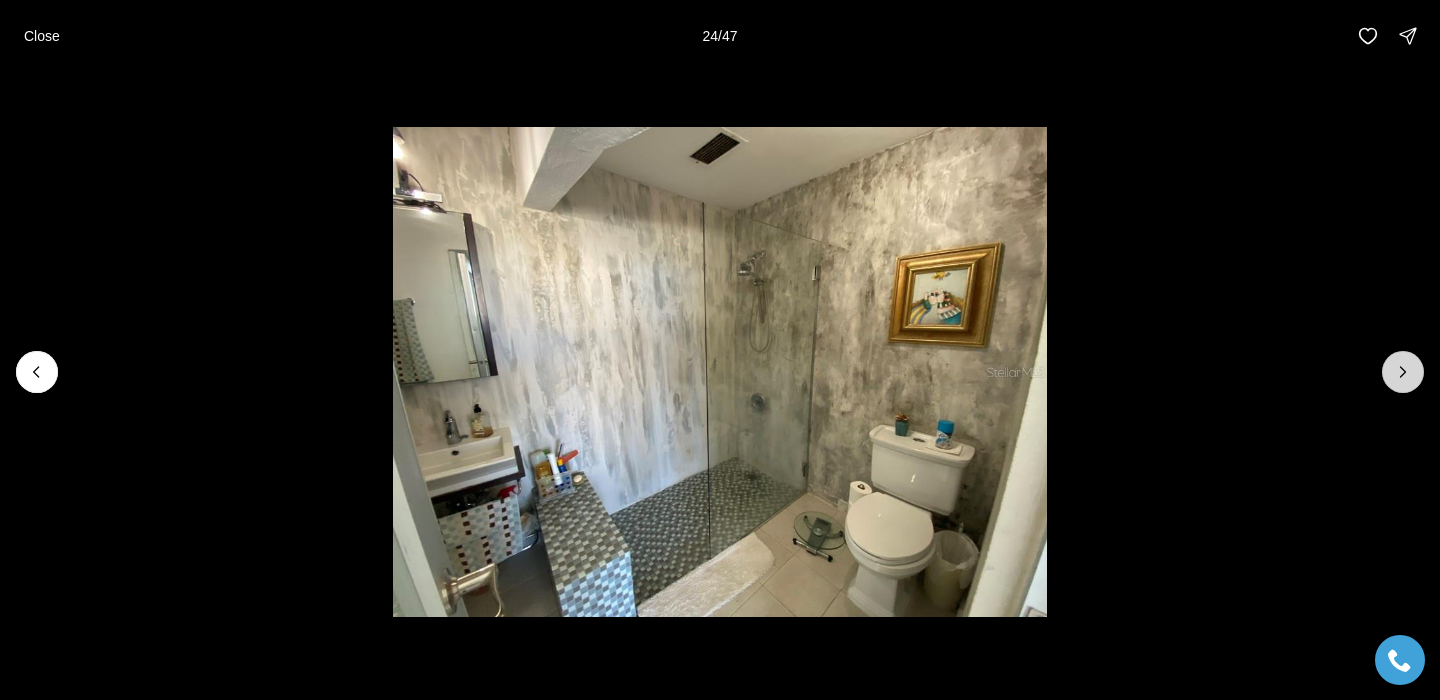 click 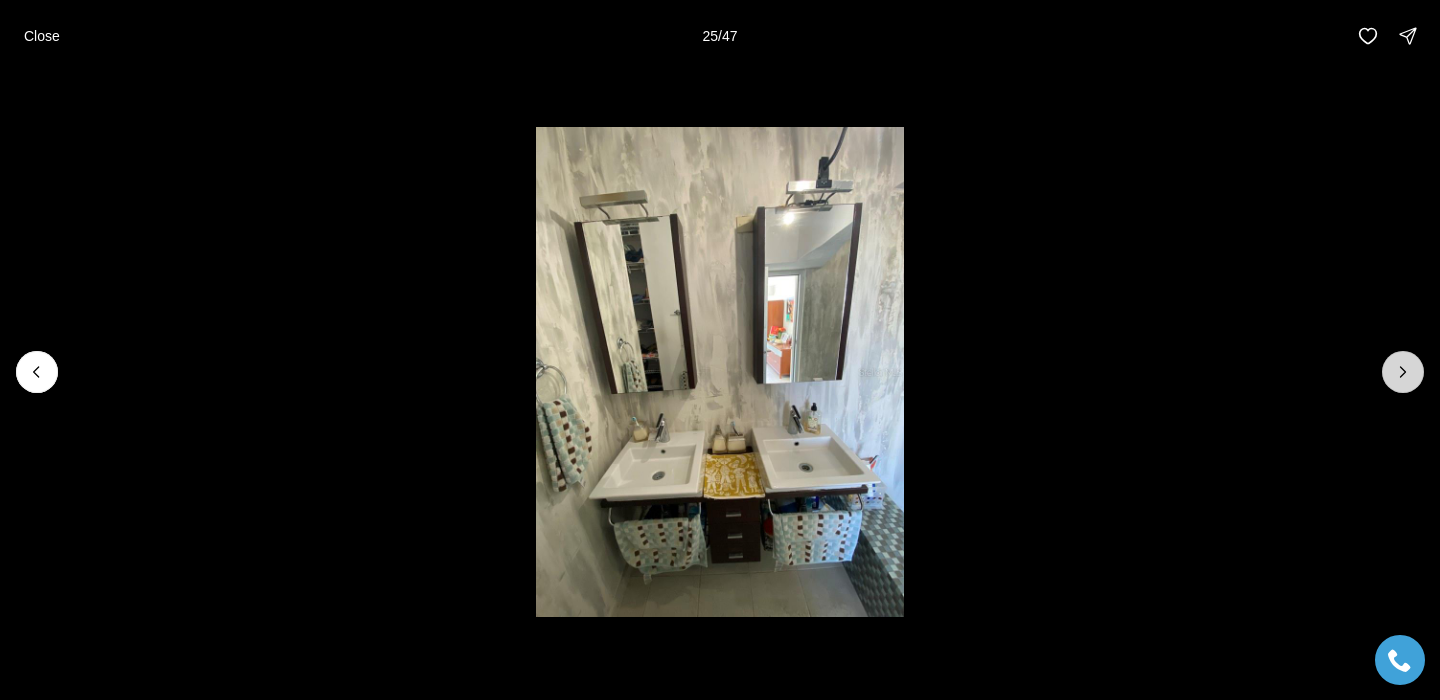 click 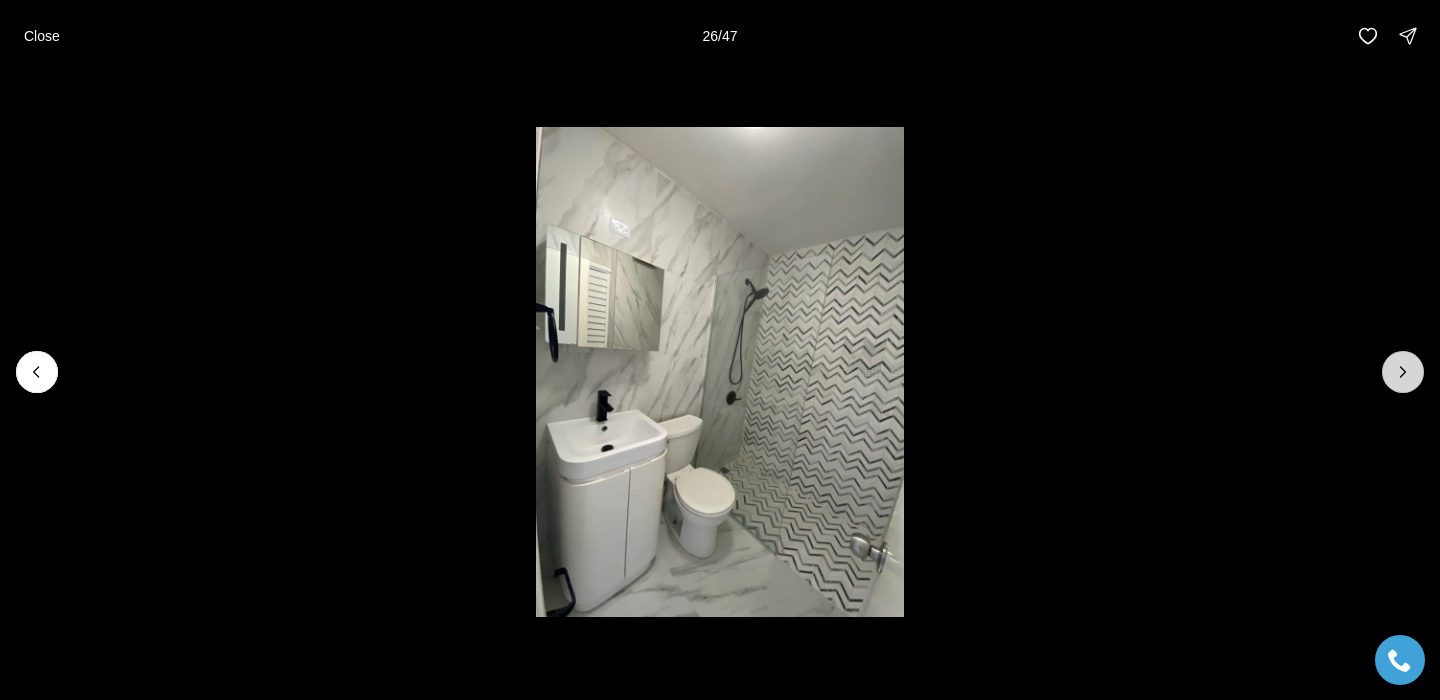 click 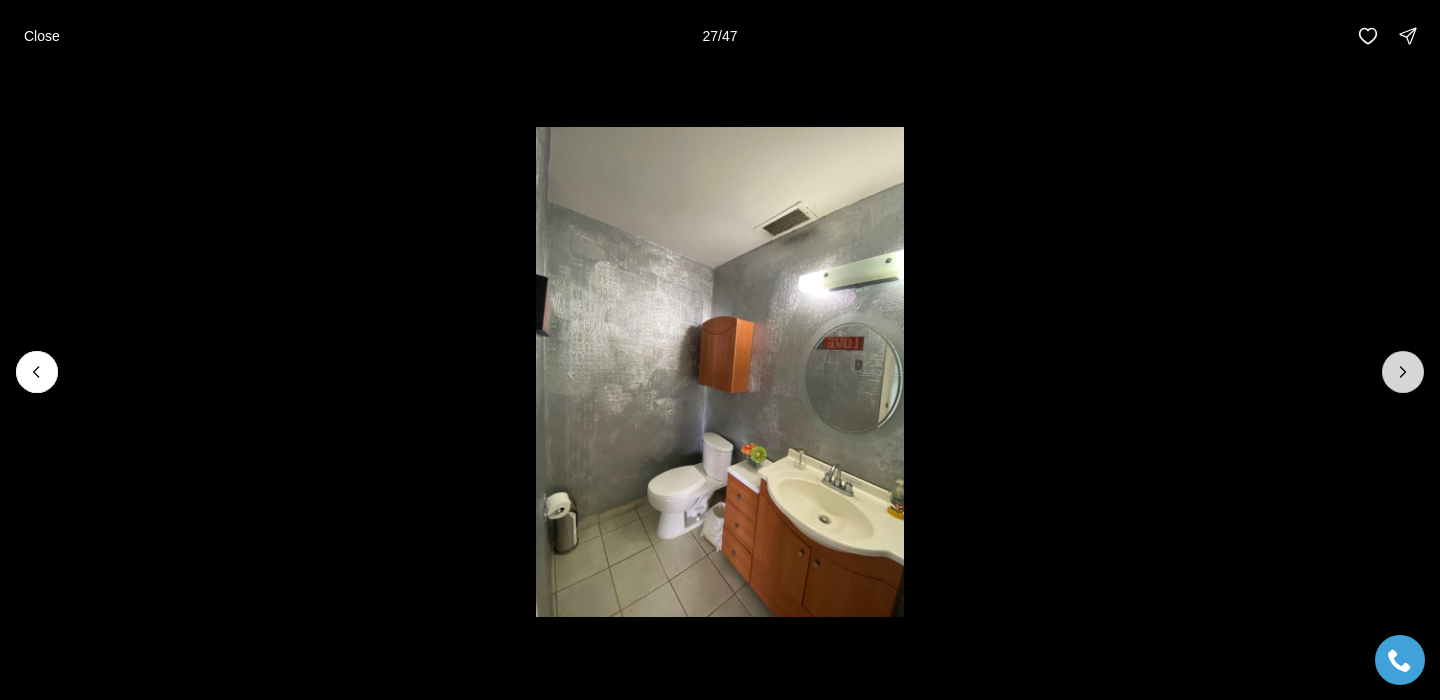 click 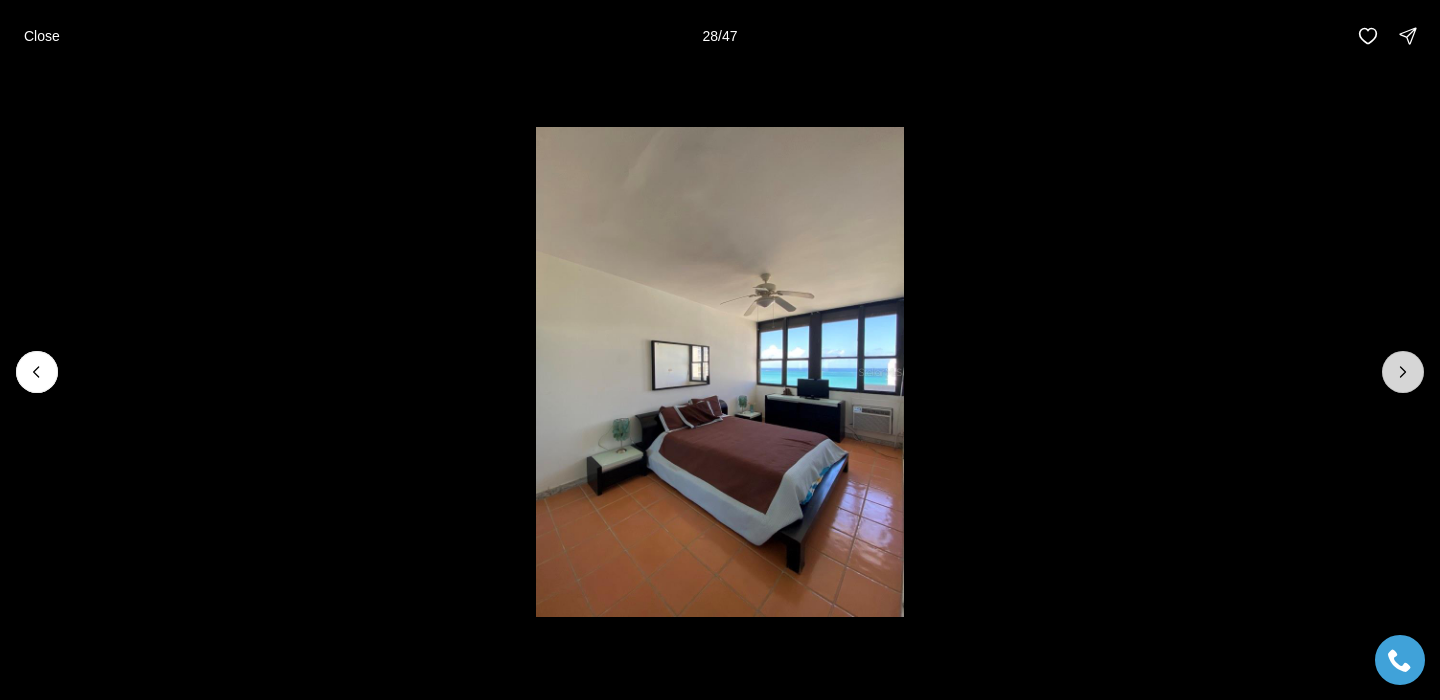 click 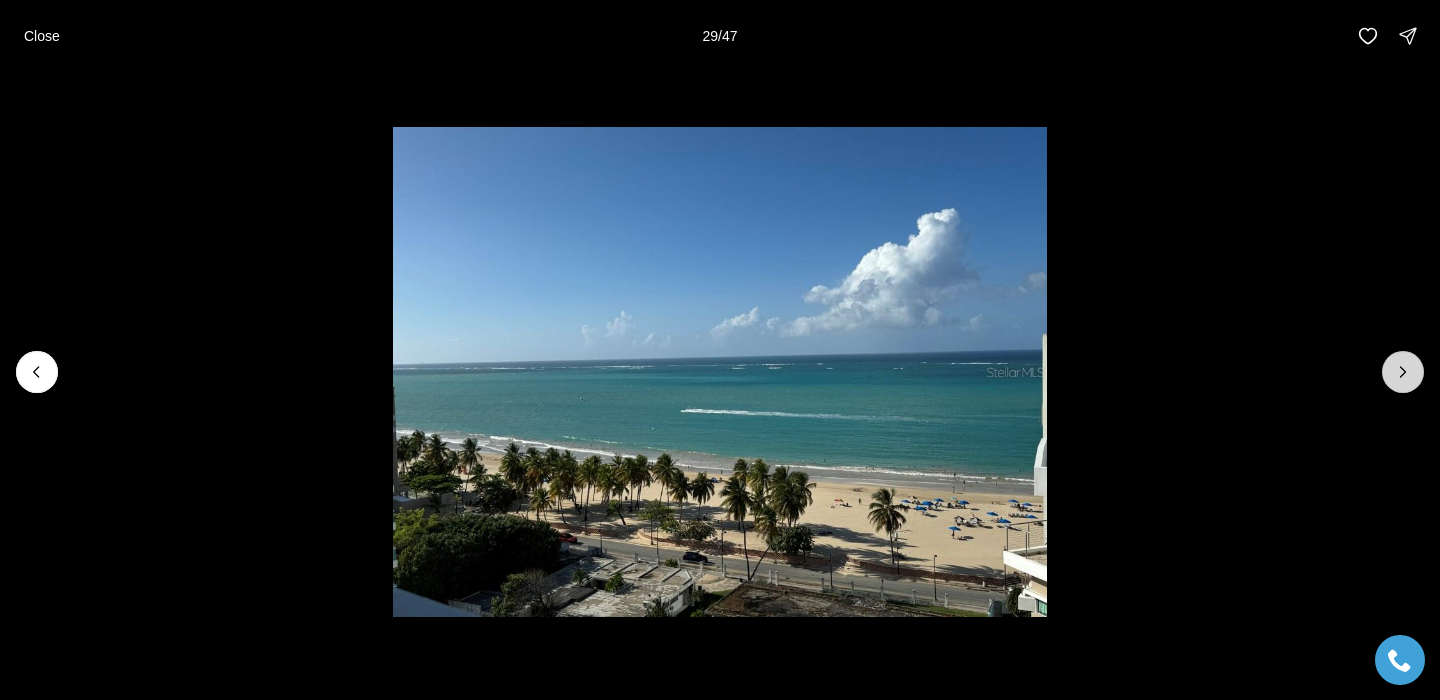 click 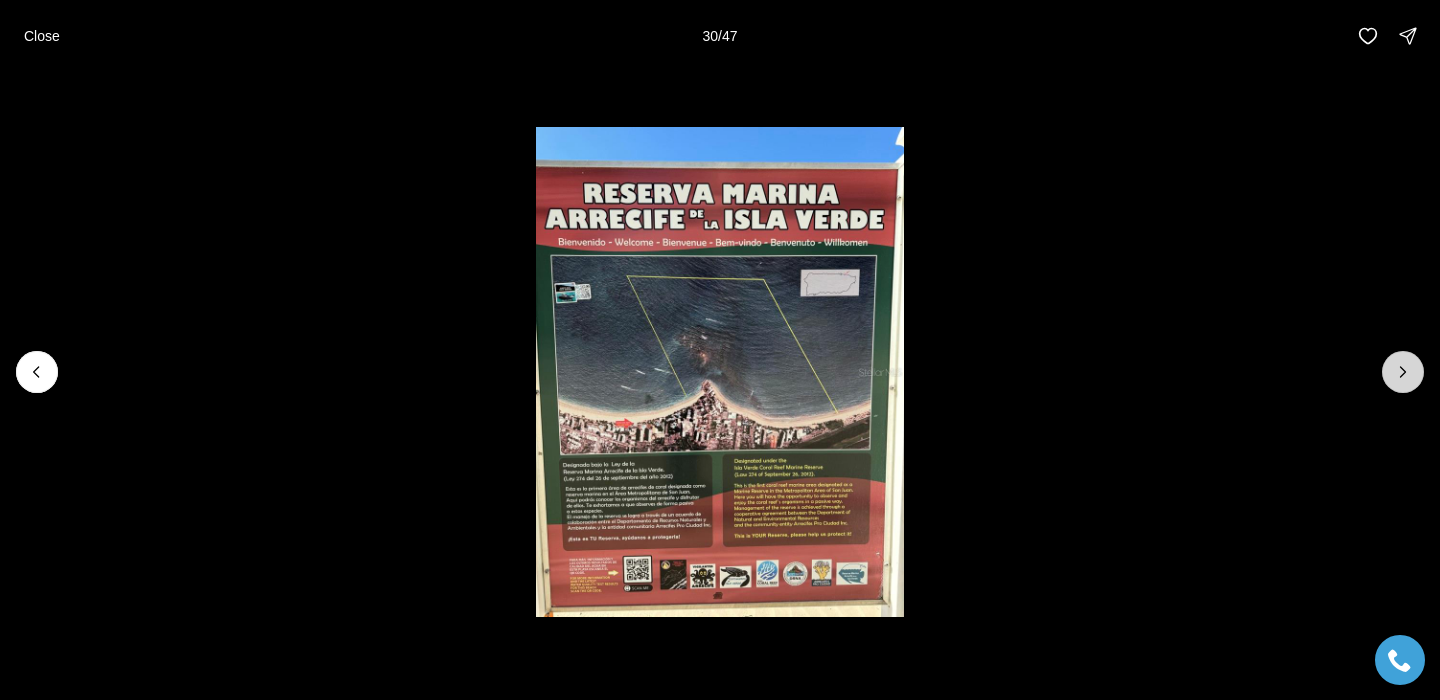 click 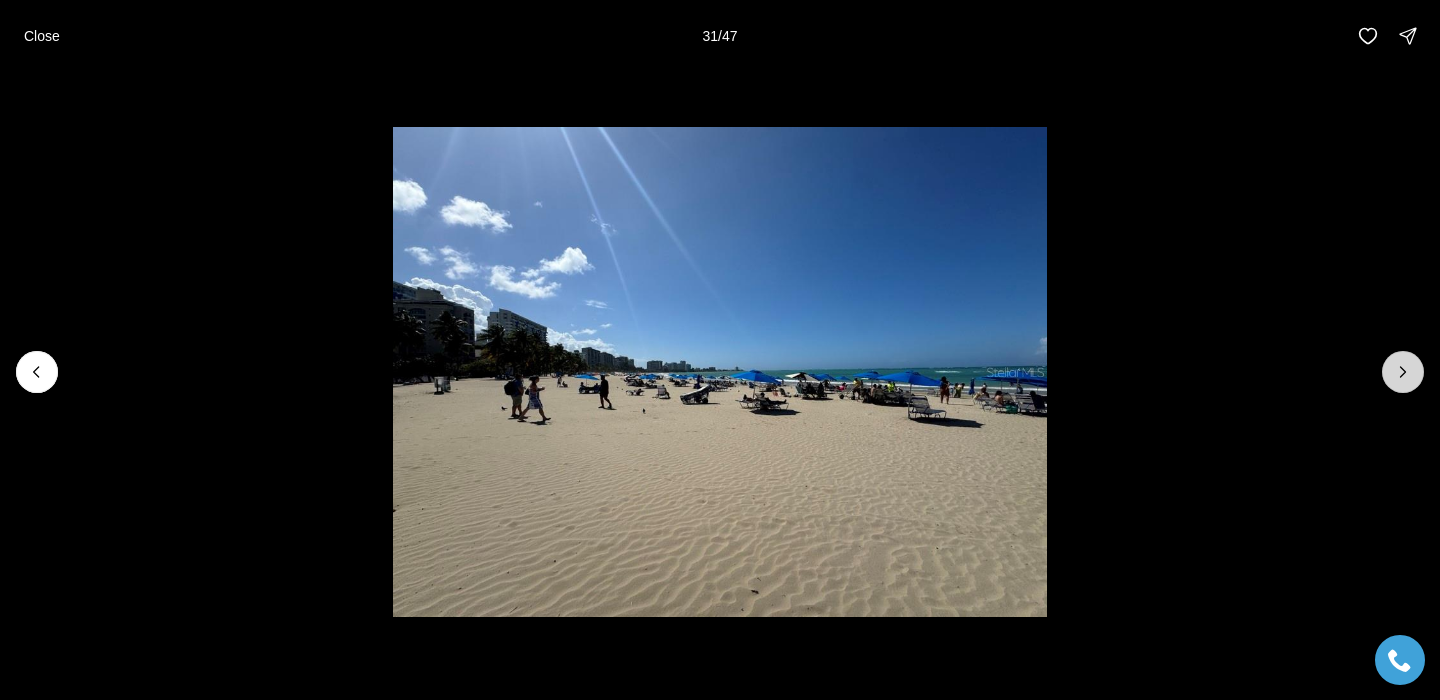 click 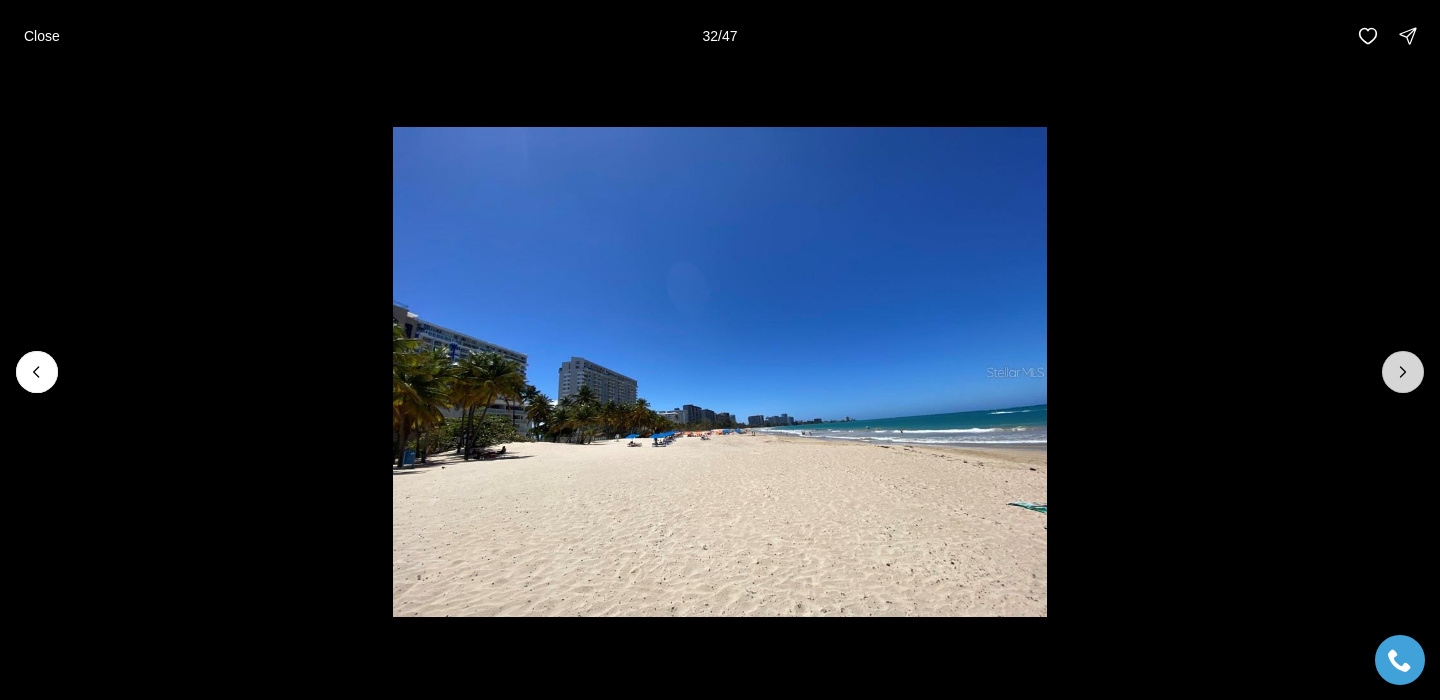 click 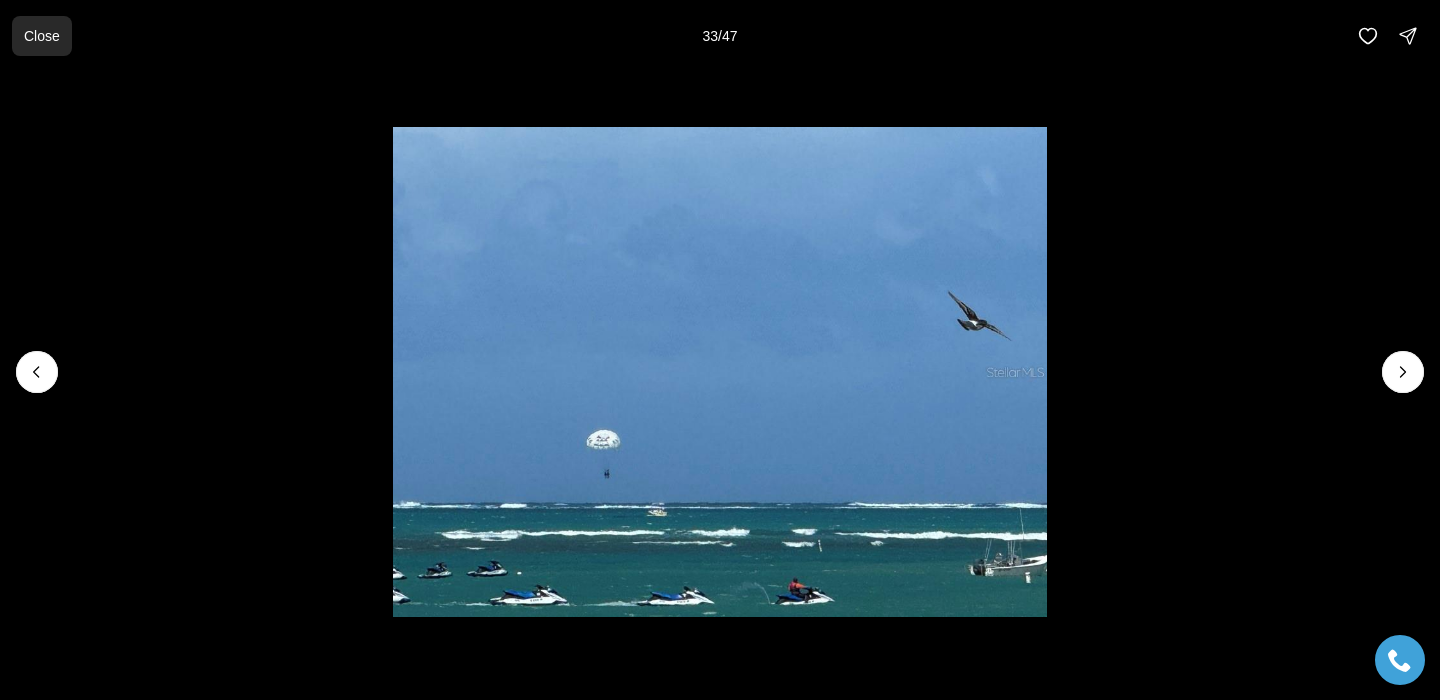 click on "Close" at bounding box center [42, 36] 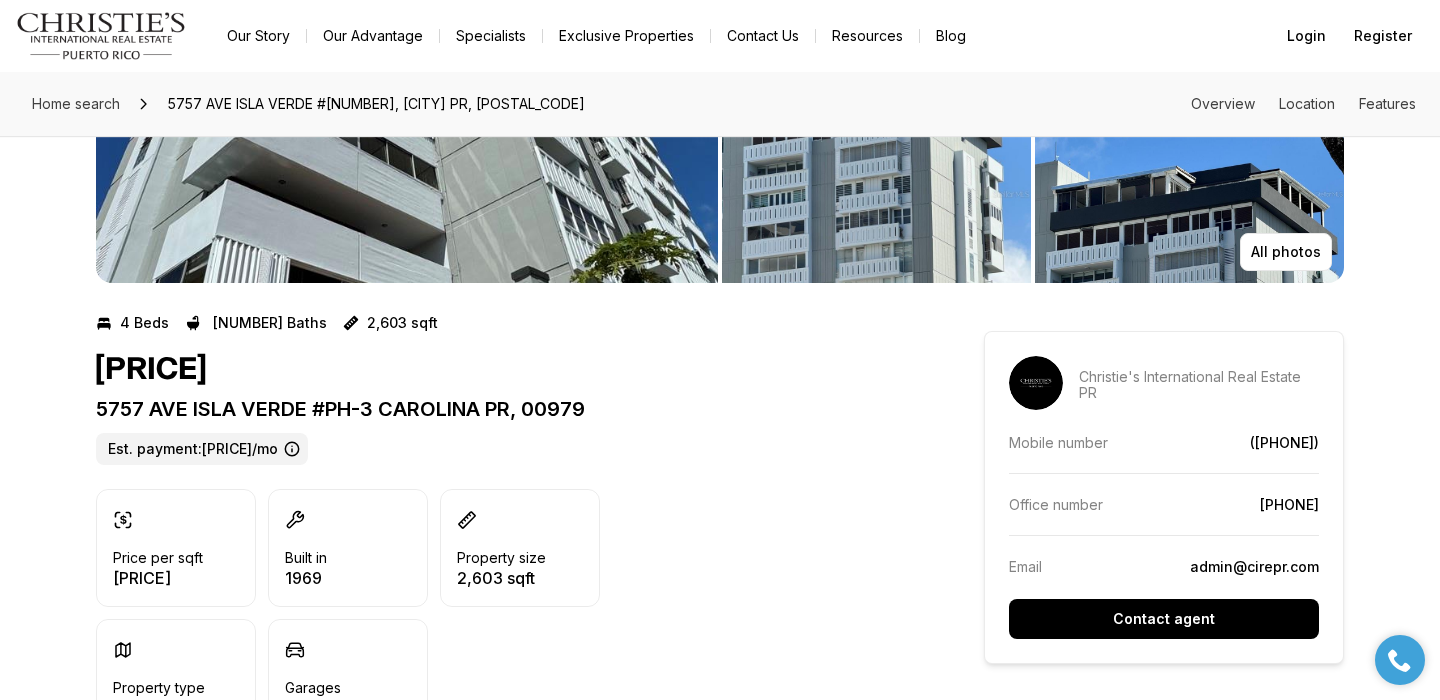 scroll, scrollTop: 0, scrollLeft: 0, axis: both 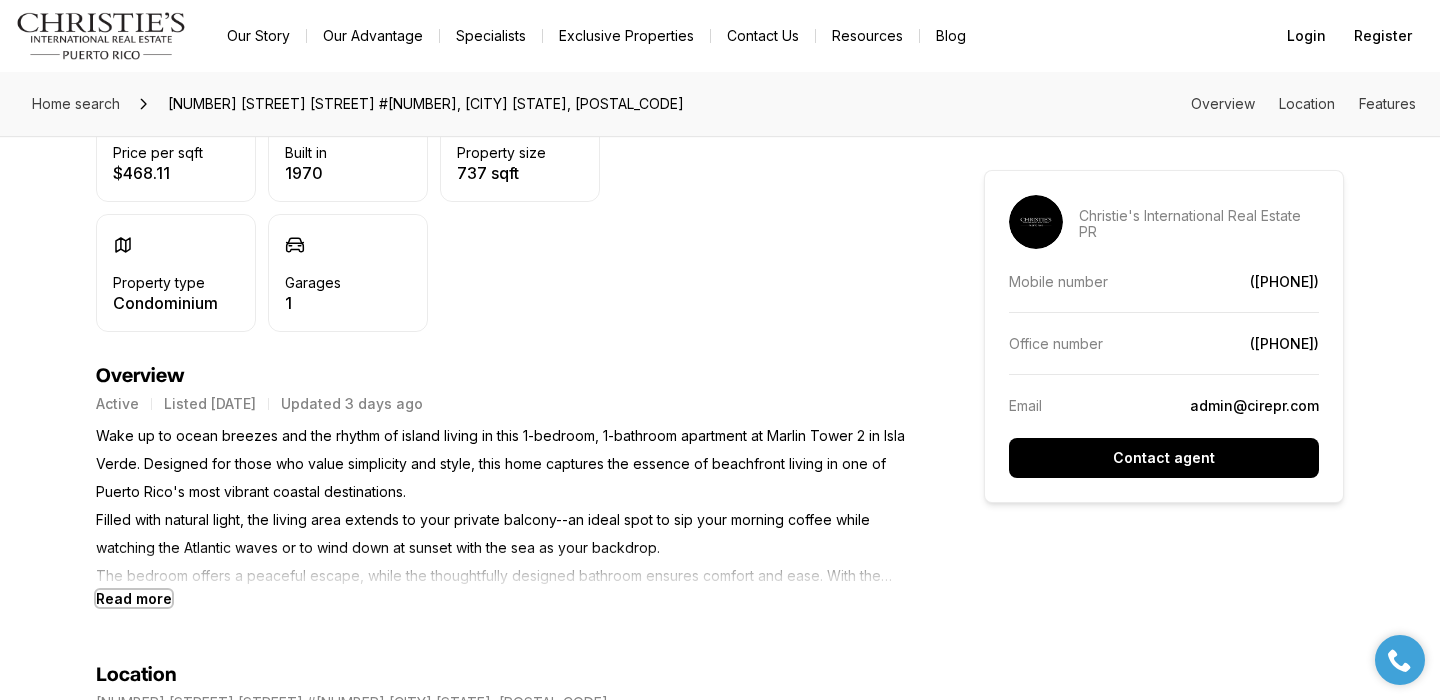 click on "Read more" at bounding box center [134, 598] 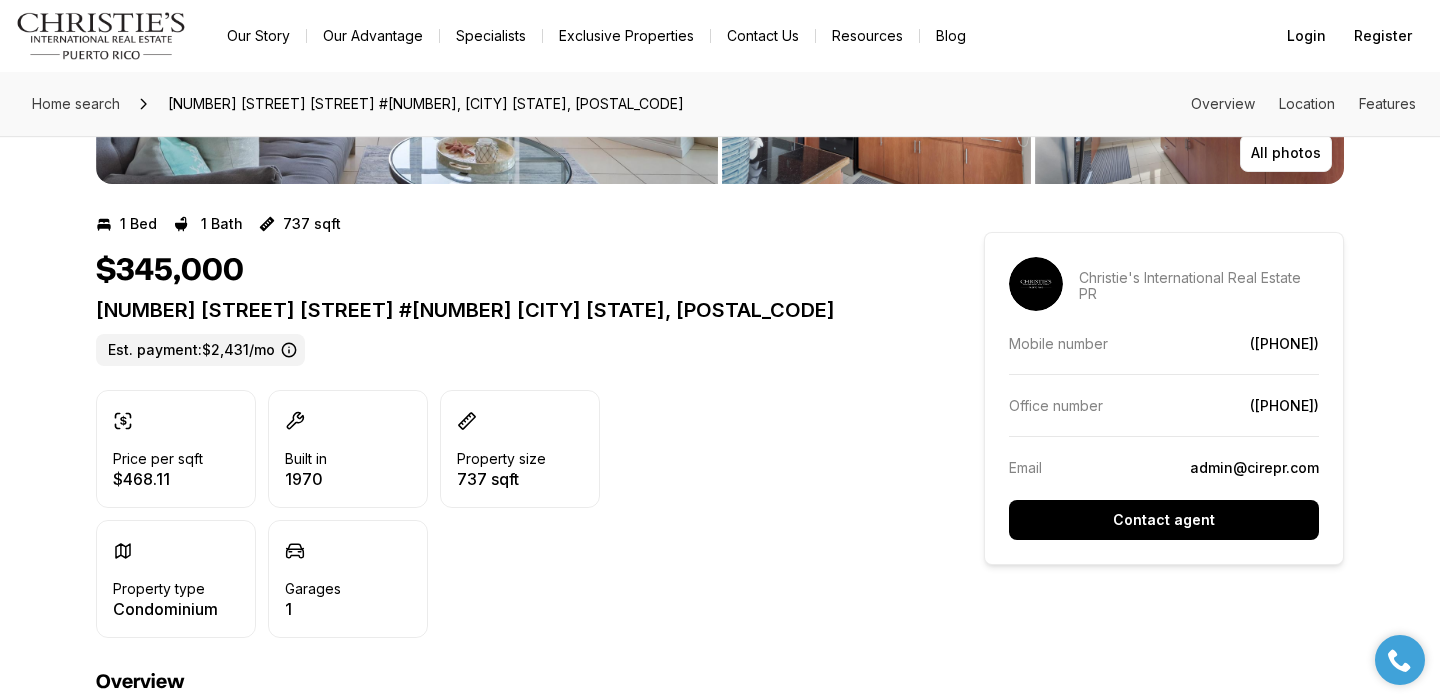 scroll, scrollTop: 0, scrollLeft: 0, axis: both 